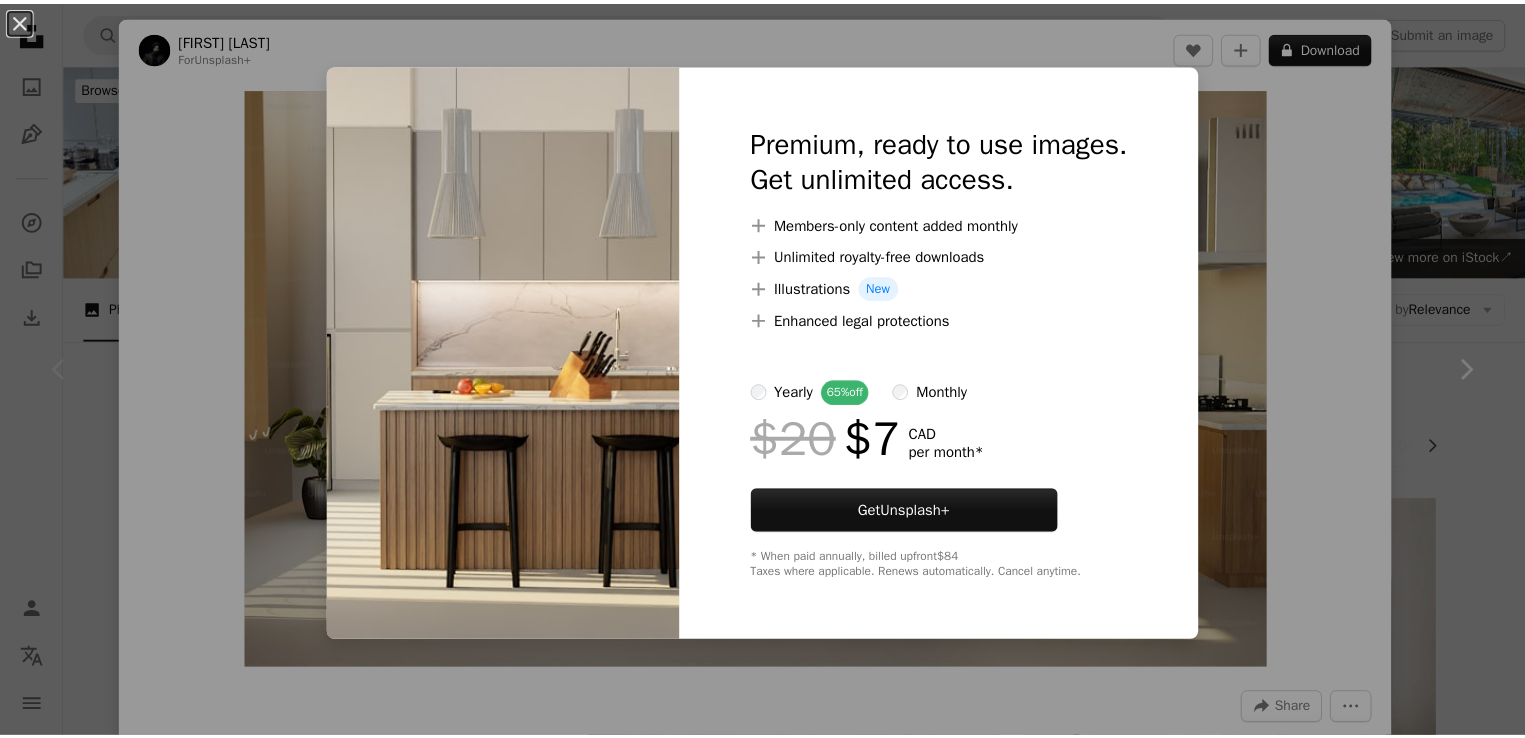 scroll, scrollTop: 300, scrollLeft: 0, axis: vertical 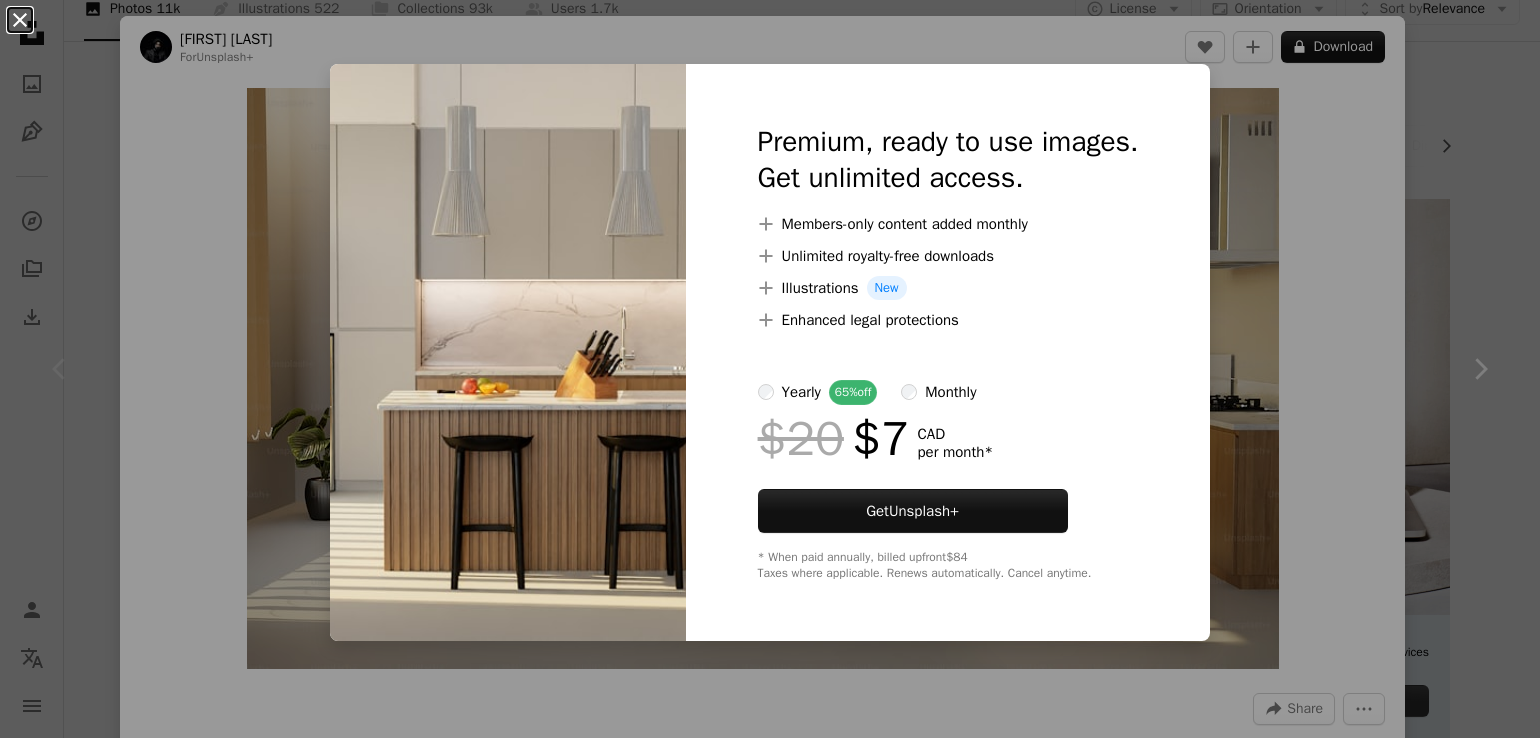 click on "An X shape" at bounding box center (20, 20) 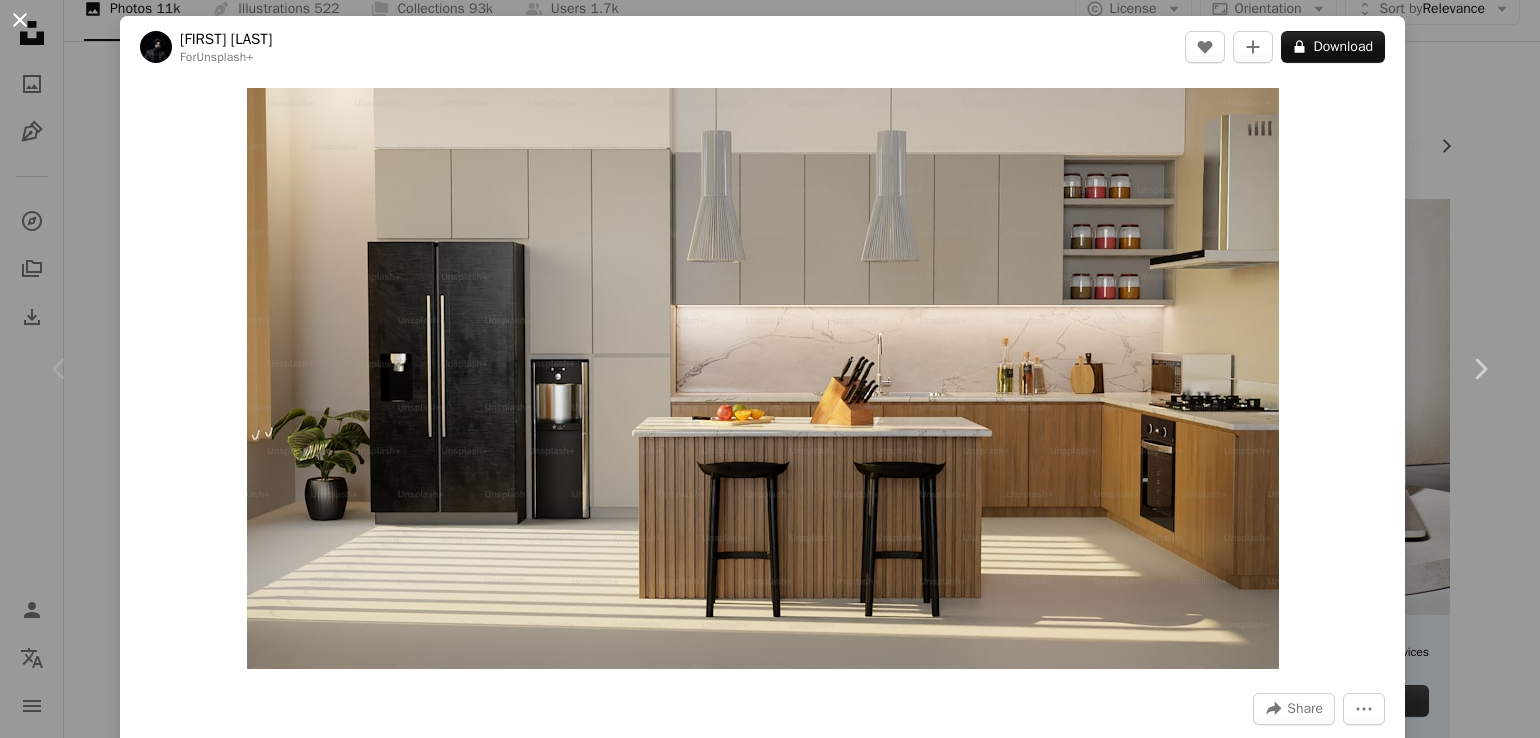 click on "An X shape" at bounding box center [20, 20] 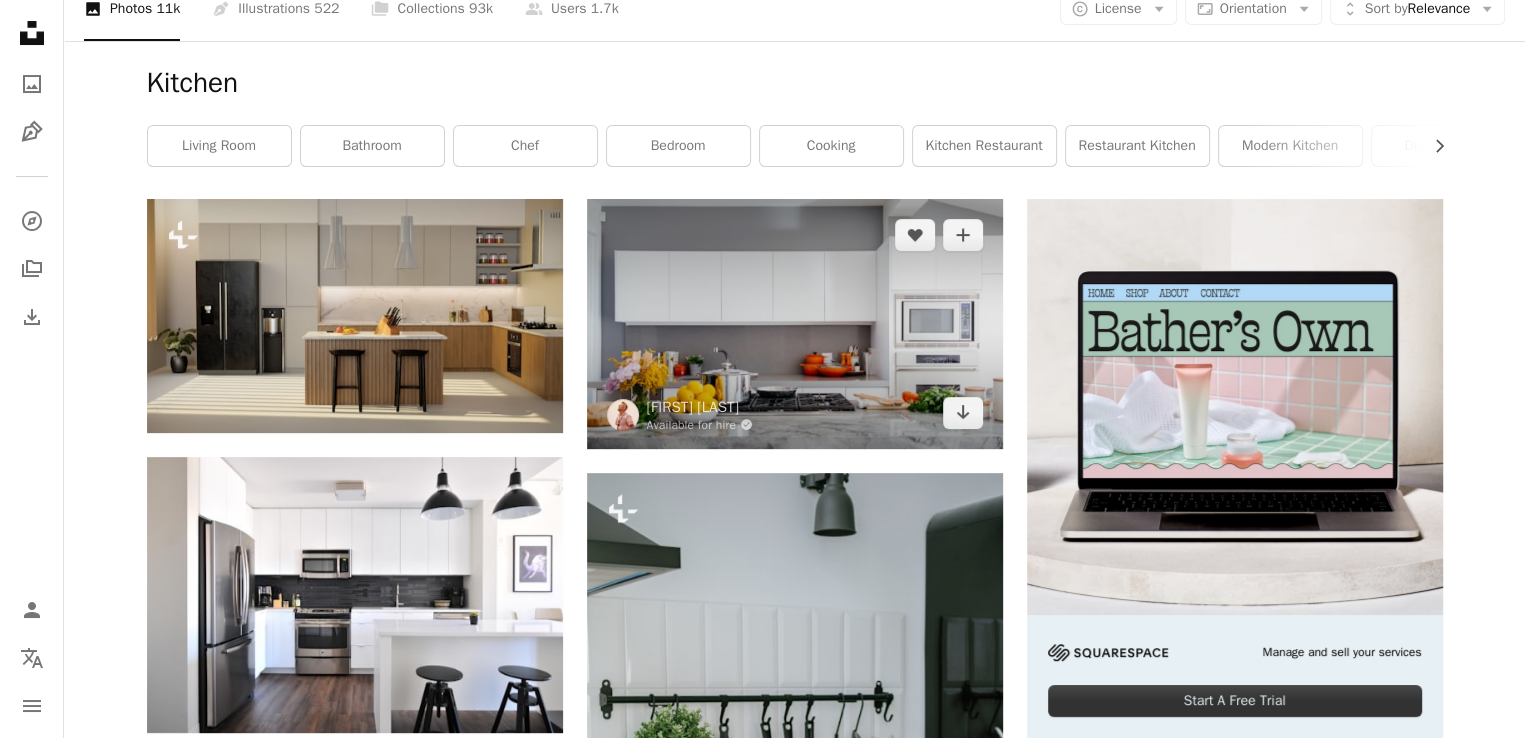 click at bounding box center [795, 324] 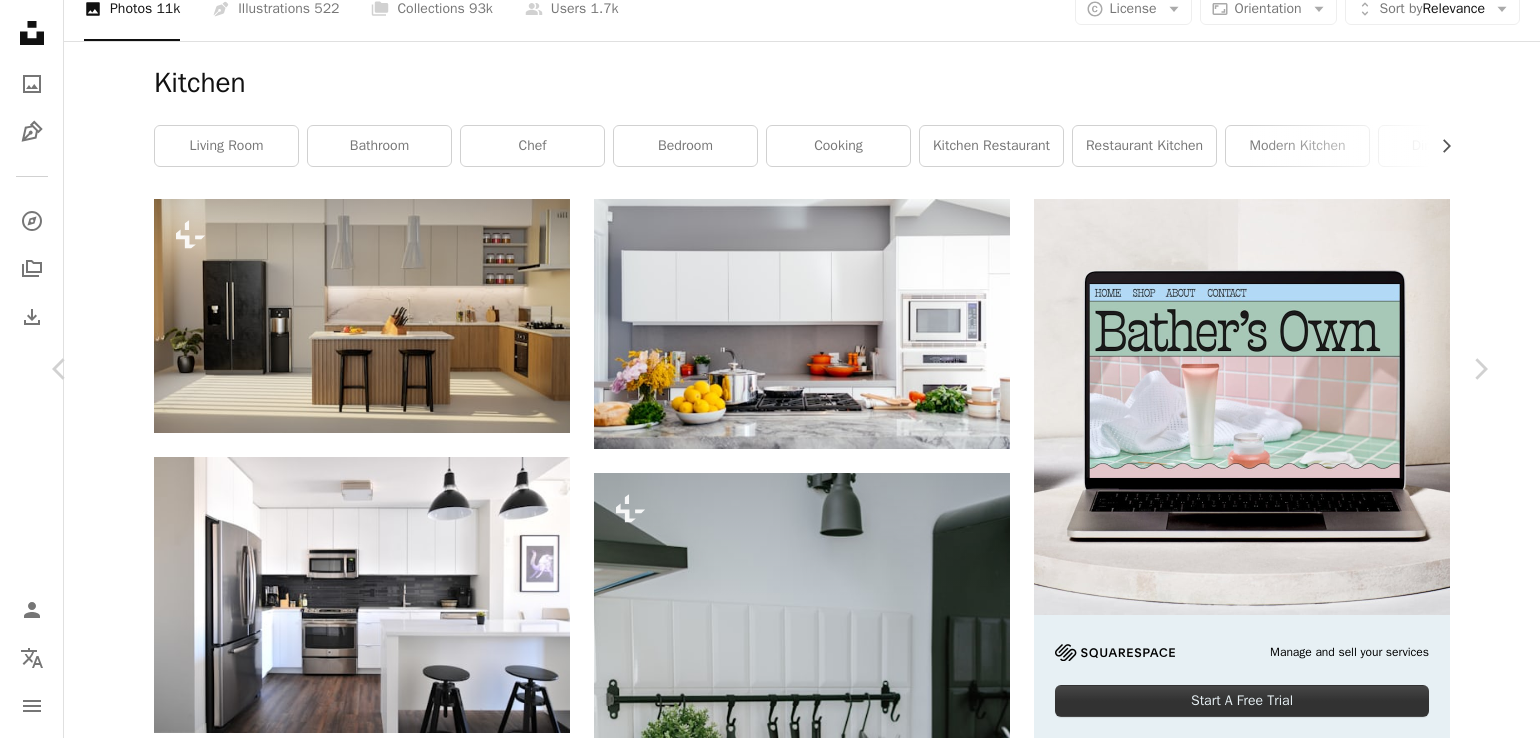 click on "An X shape" at bounding box center (20, 20) 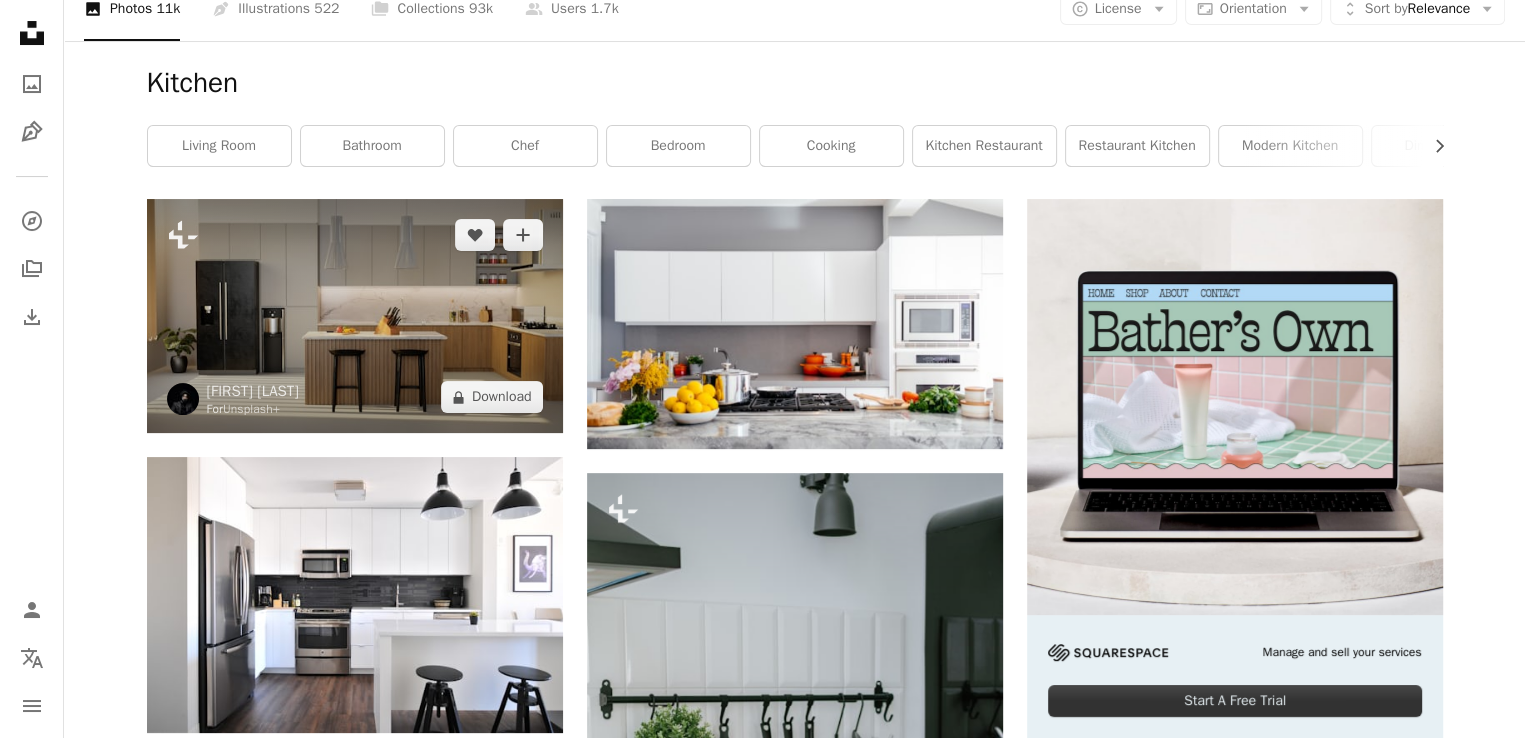 click at bounding box center [355, 316] 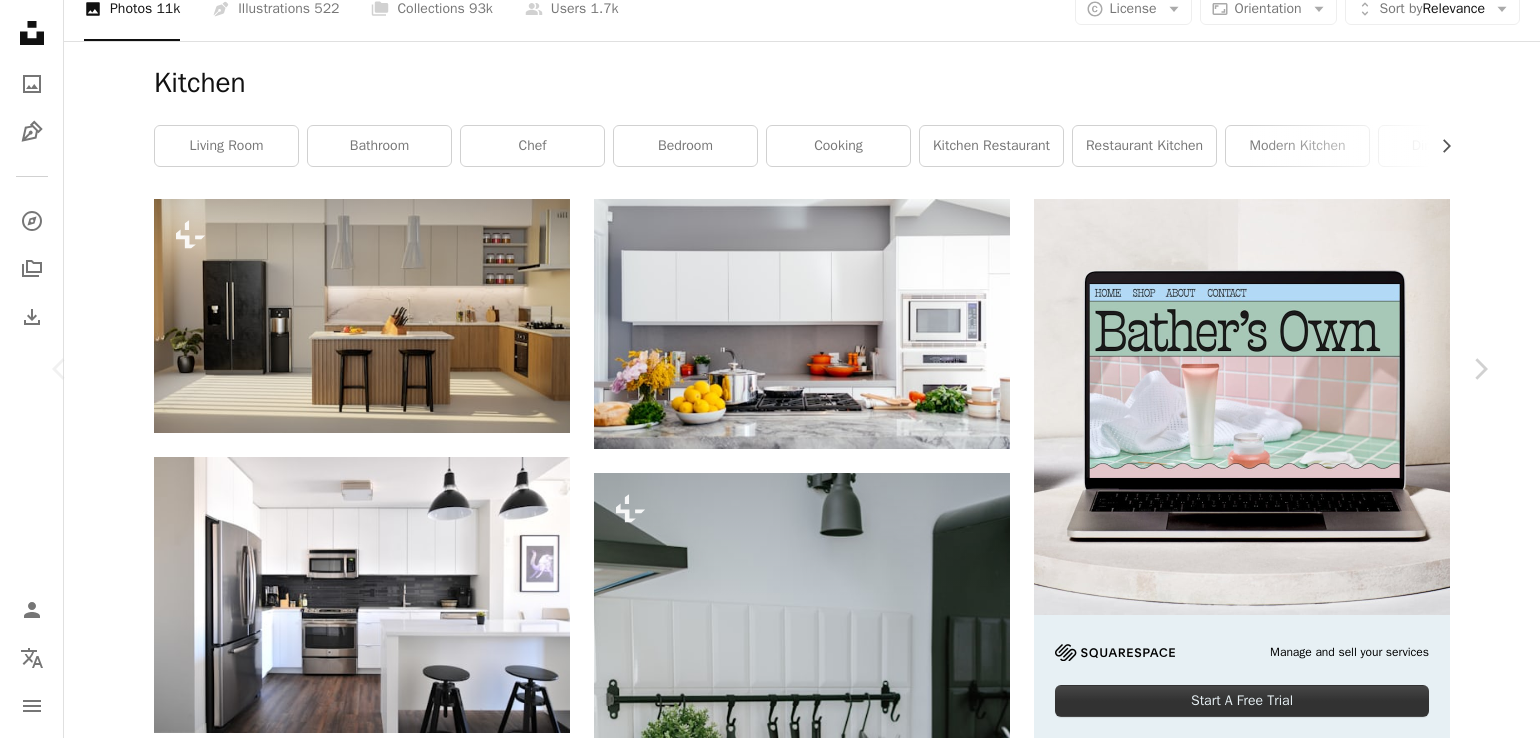 click on "An X shape" at bounding box center (20, 20) 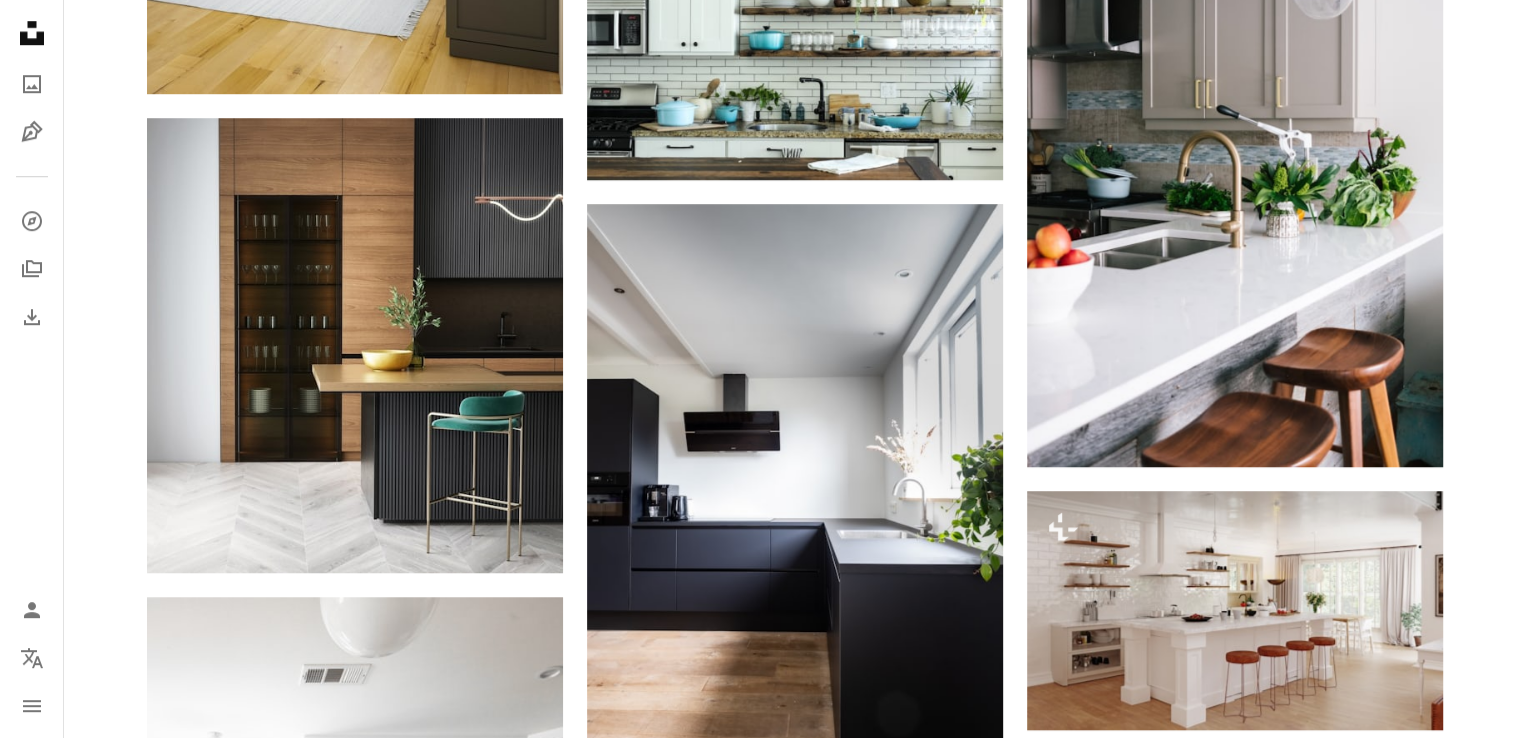 scroll, scrollTop: 1600, scrollLeft: 0, axis: vertical 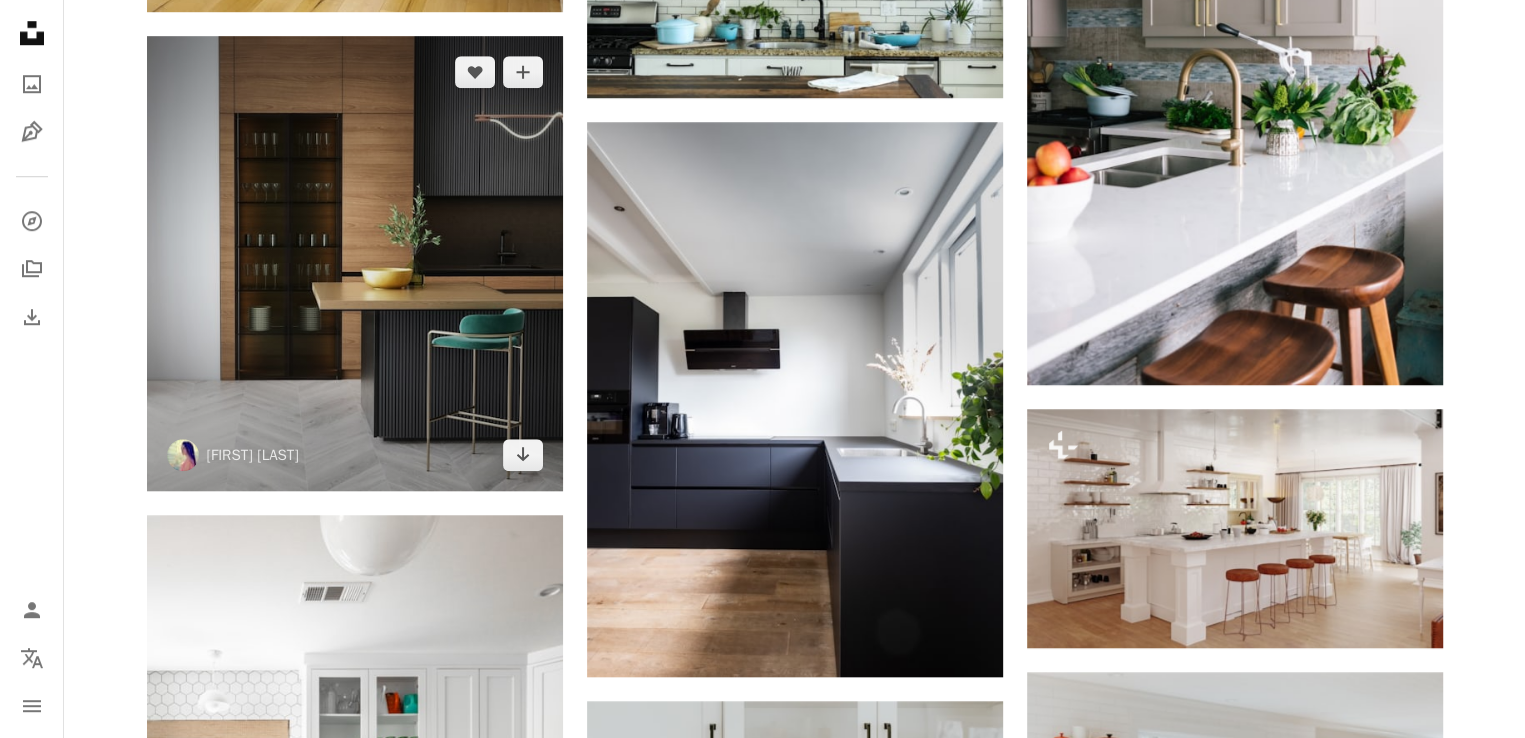 click at bounding box center (355, 263) 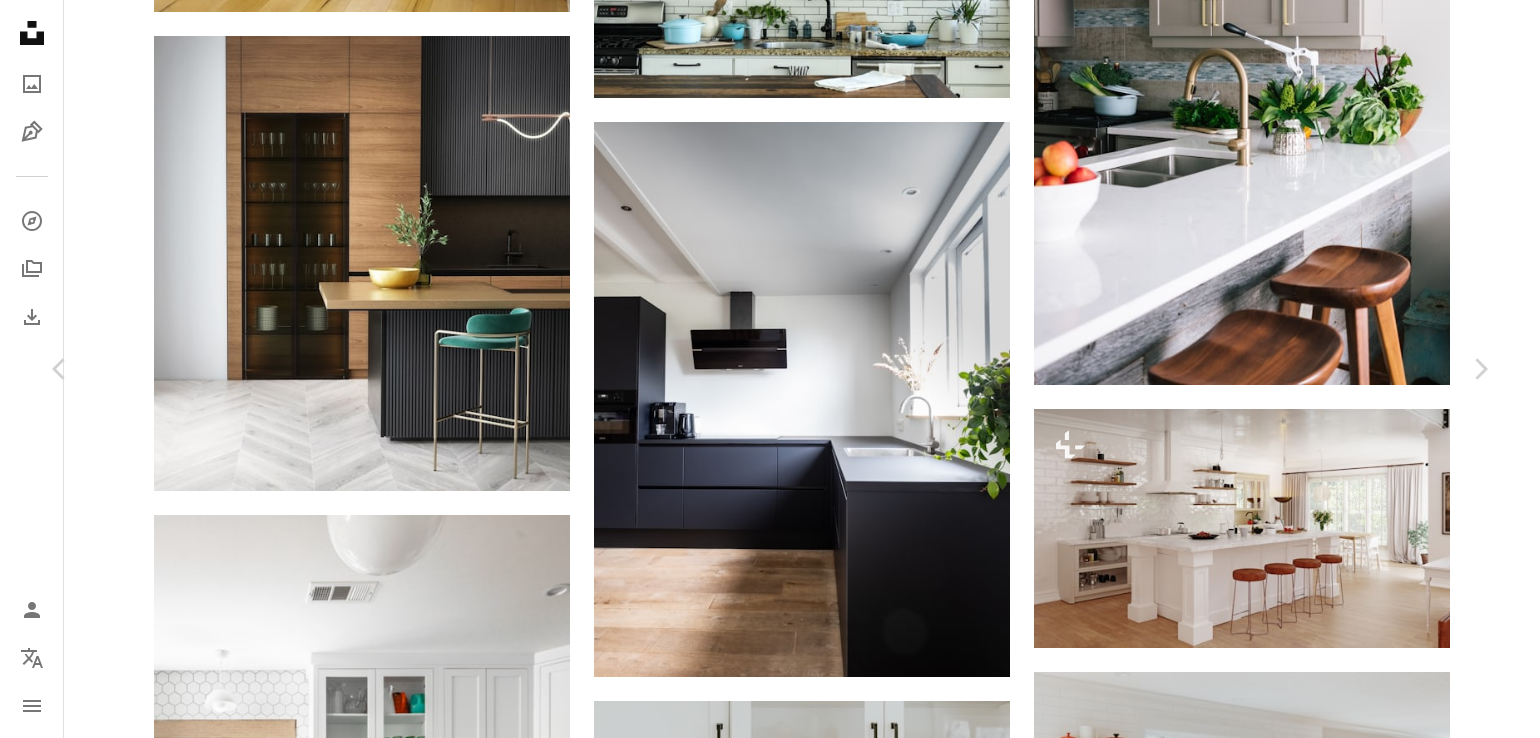 click on "Zoom in" at bounding box center (762, 3543) 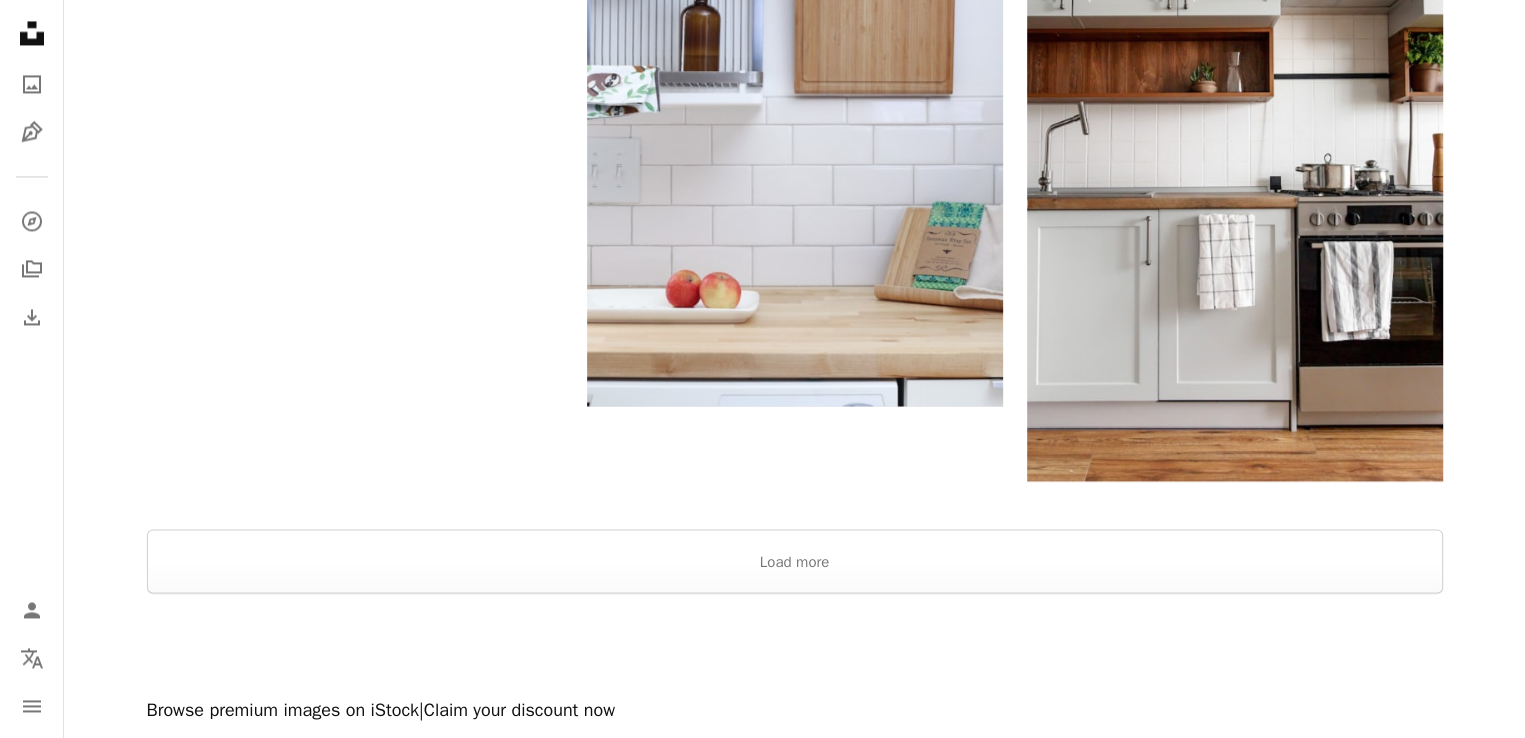 scroll, scrollTop: 3400, scrollLeft: 0, axis: vertical 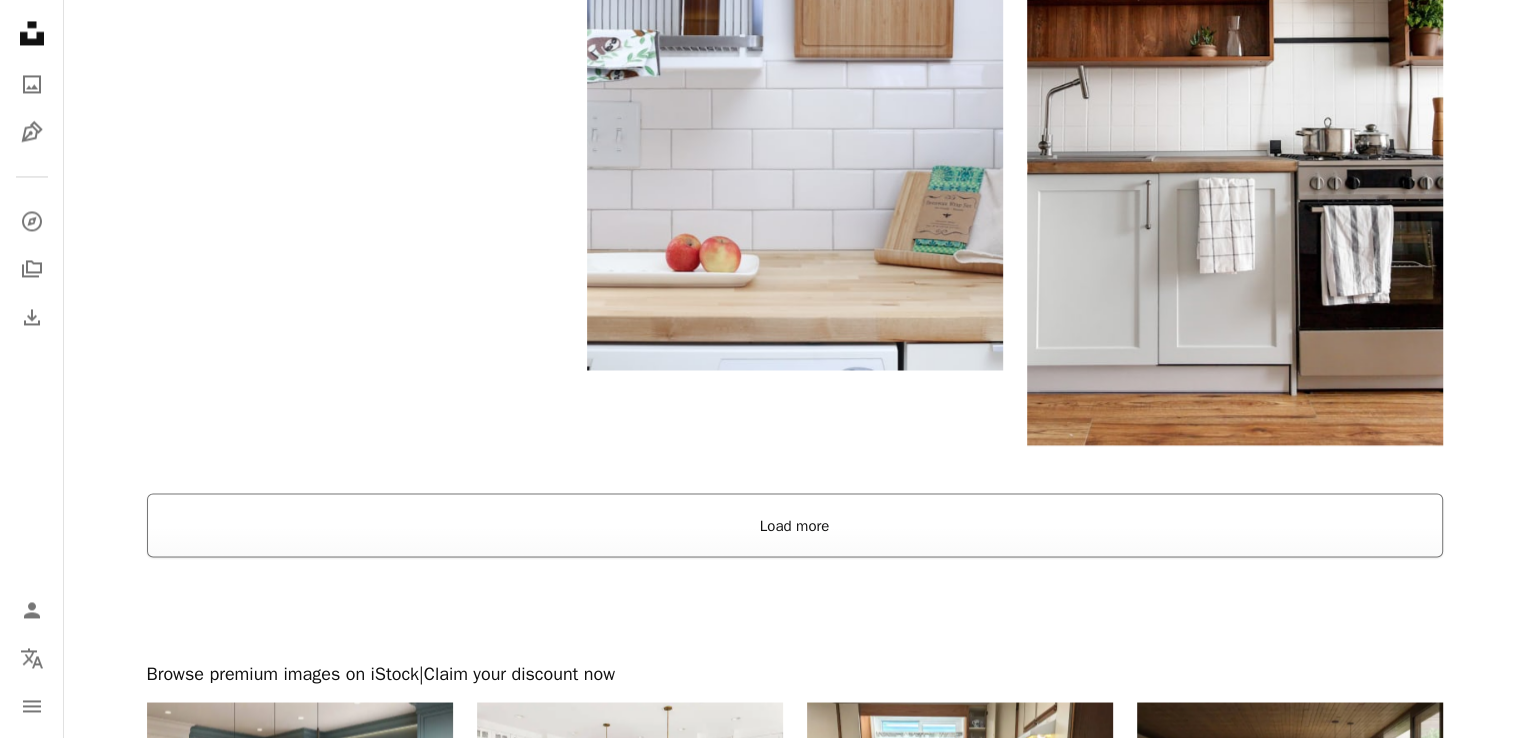 click on "Load more" at bounding box center (795, 525) 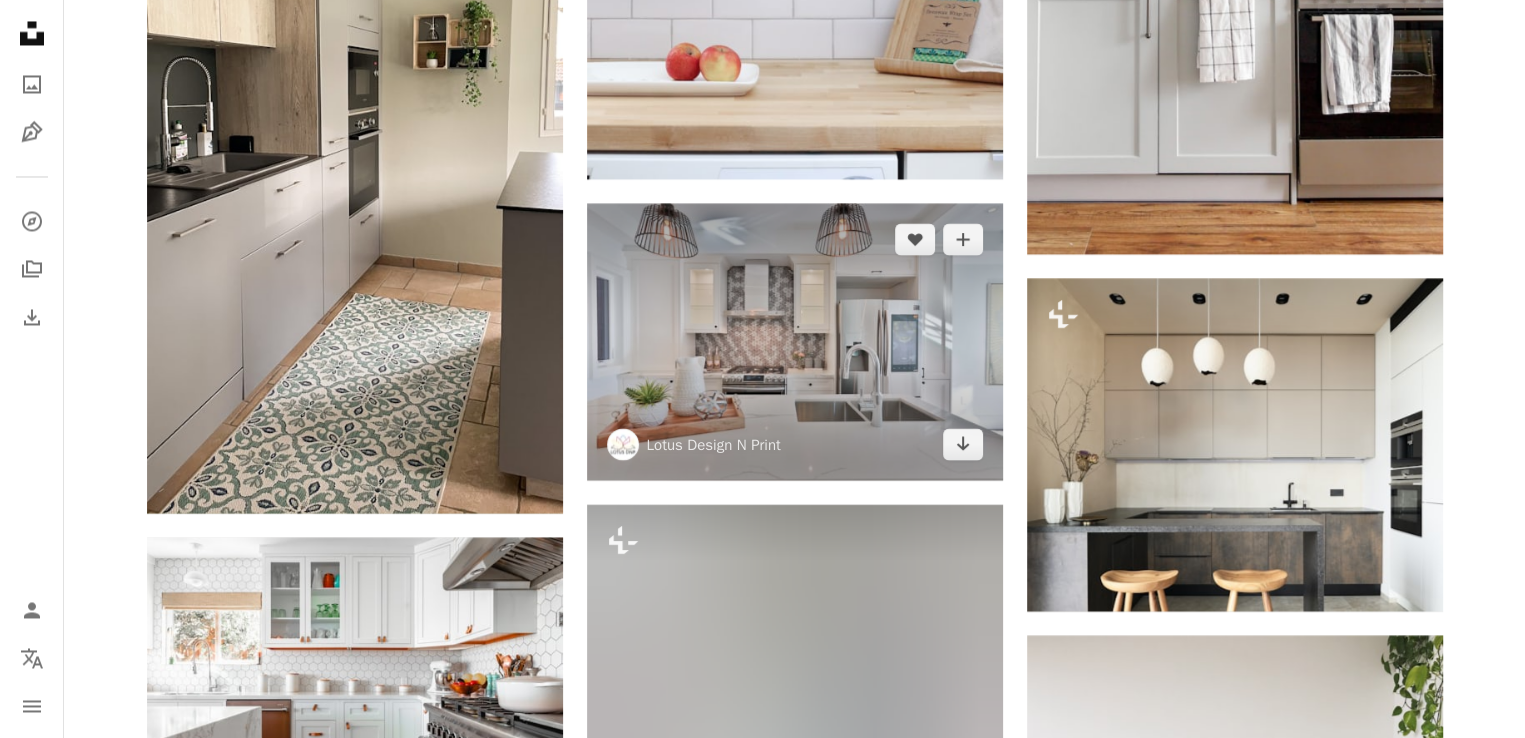 scroll, scrollTop: 3600, scrollLeft: 0, axis: vertical 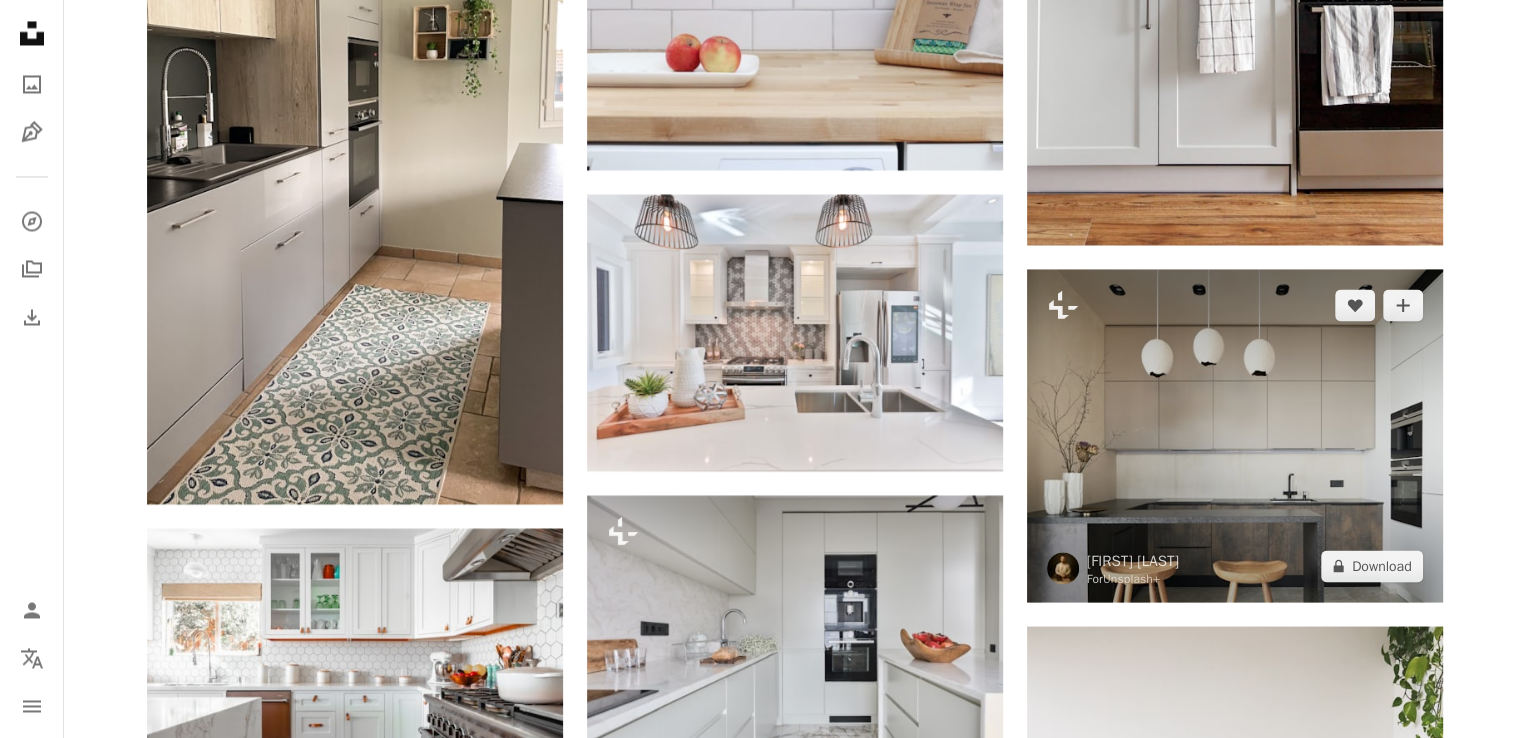 click at bounding box center (1235, 435) 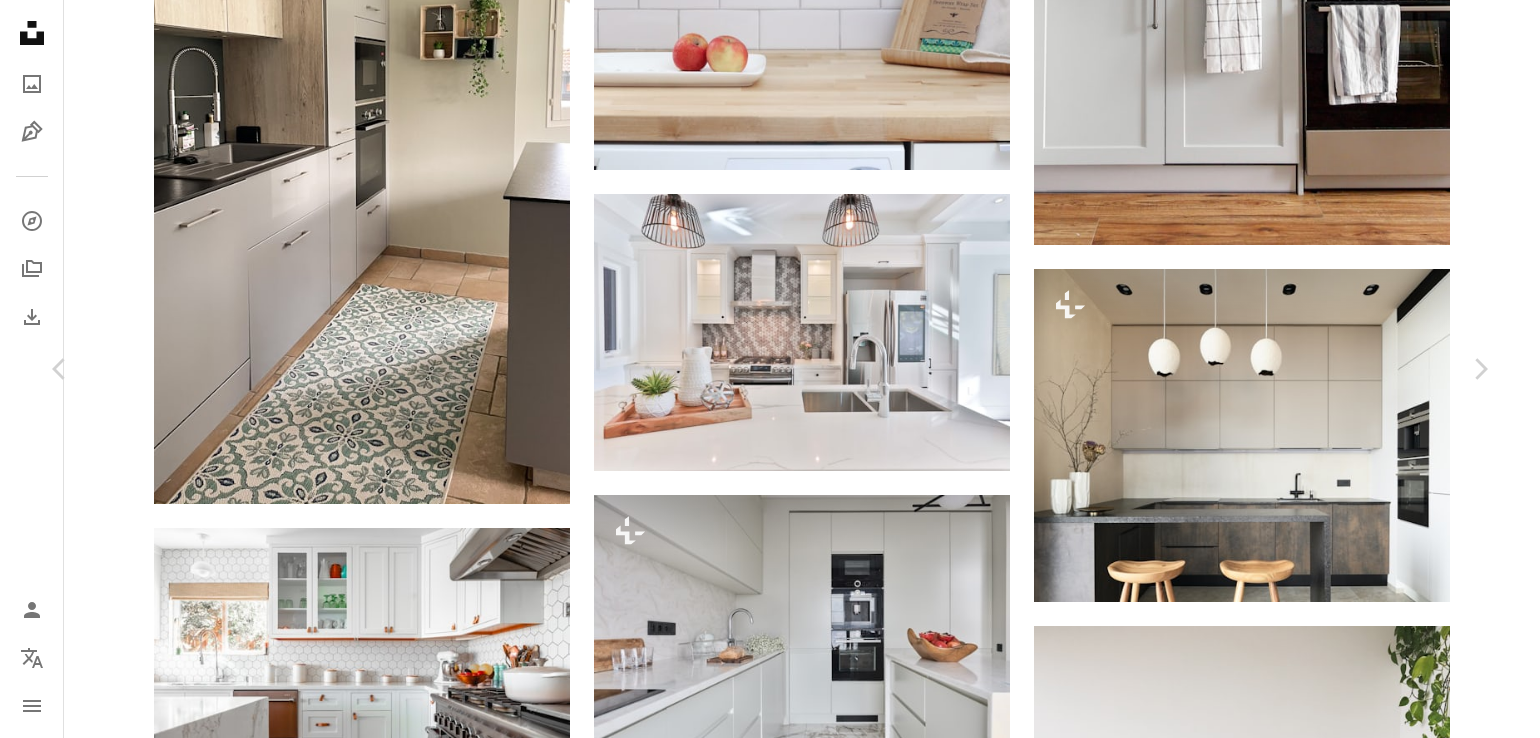 click on "An X shape" at bounding box center (20, 20) 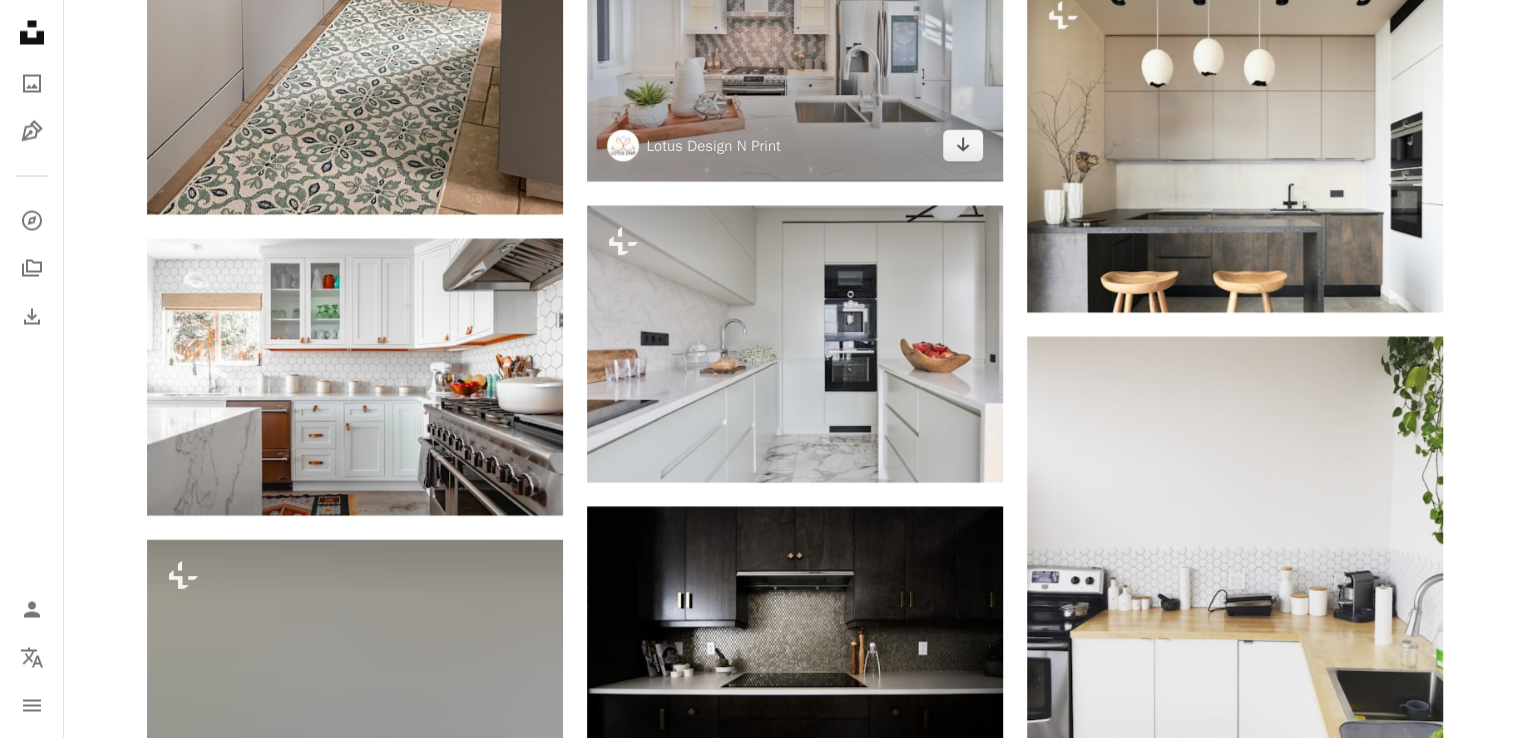 scroll, scrollTop: 3900, scrollLeft: 0, axis: vertical 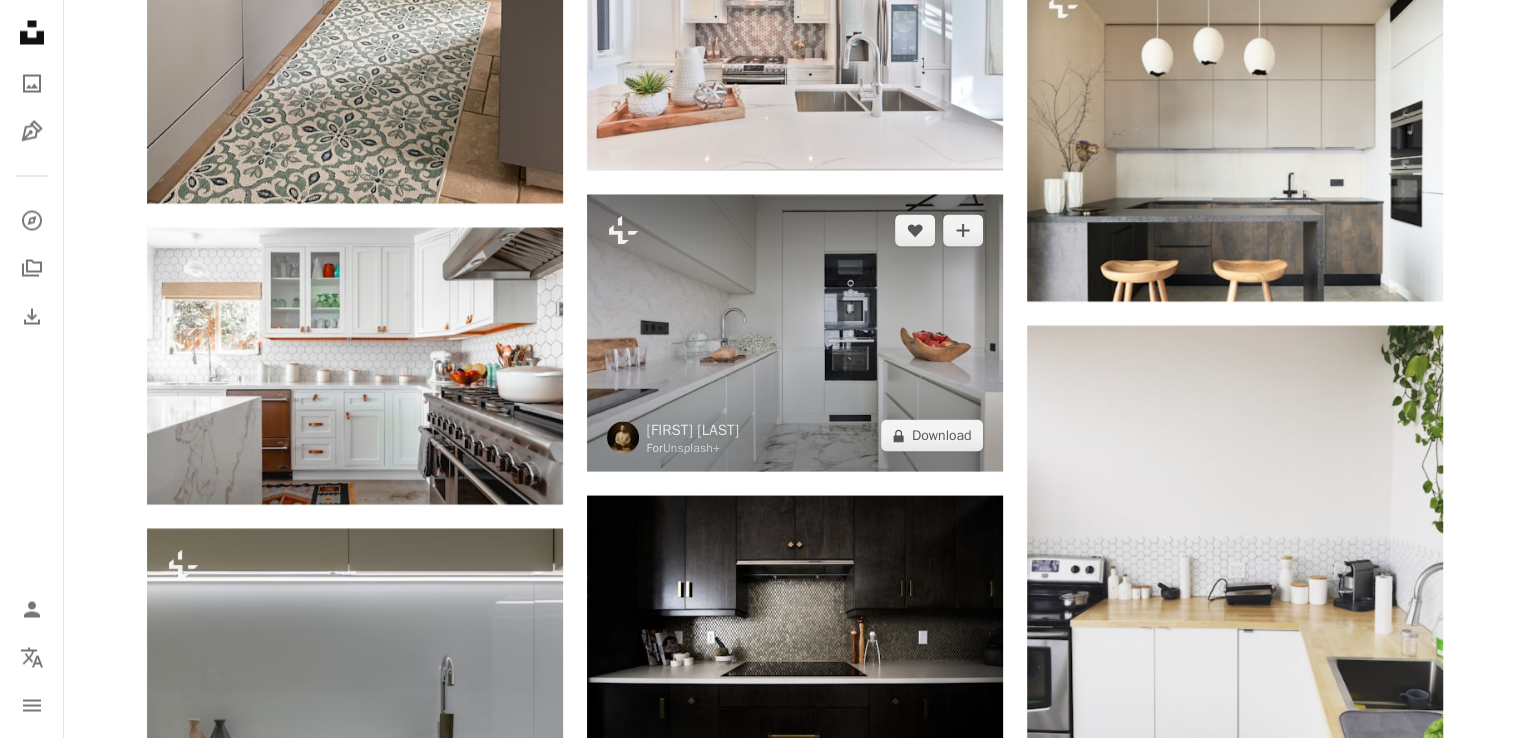 click at bounding box center (795, 333) 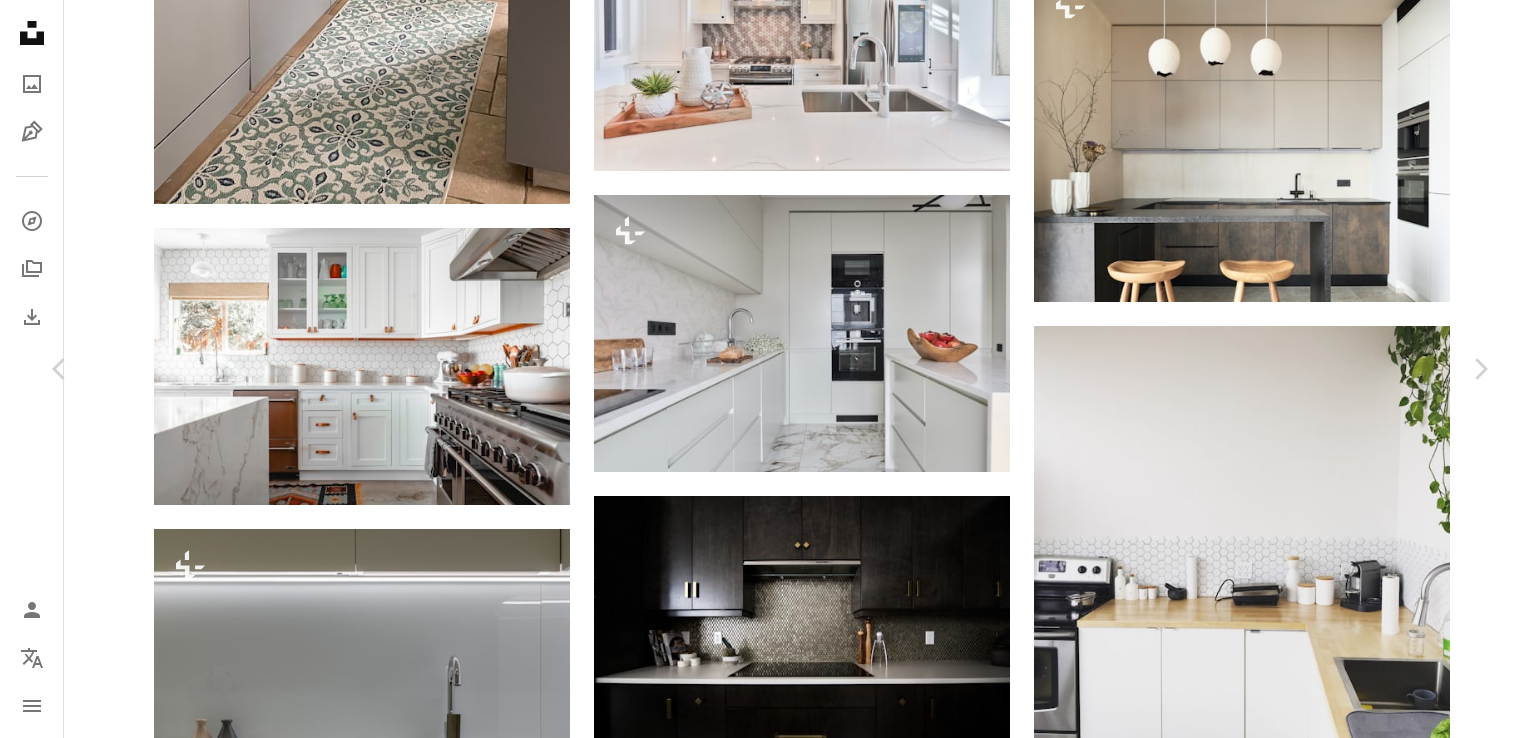 click on "An X shape" at bounding box center [20, 20] 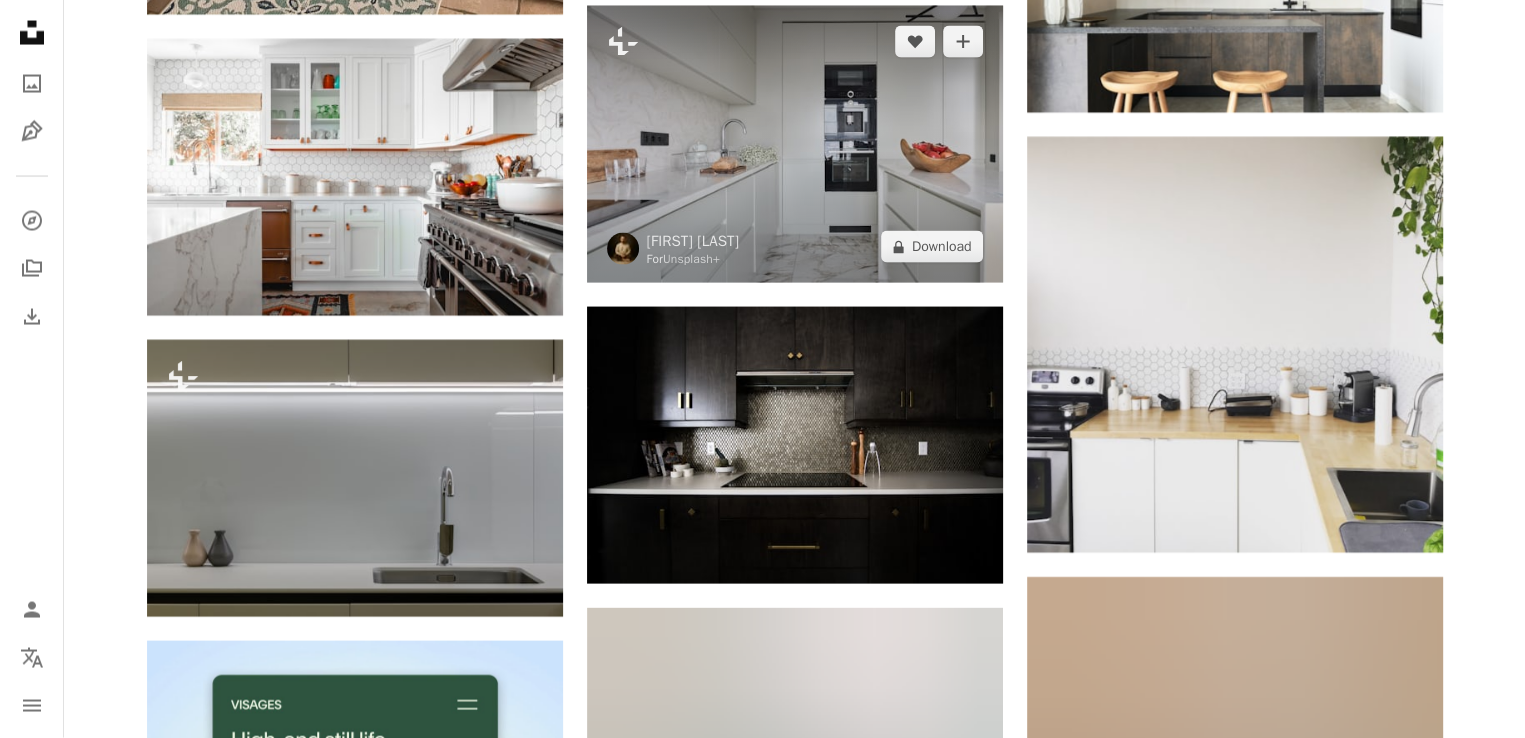 scroll, scrollTop: 4100, scrollLeft: 0, axis: vertical 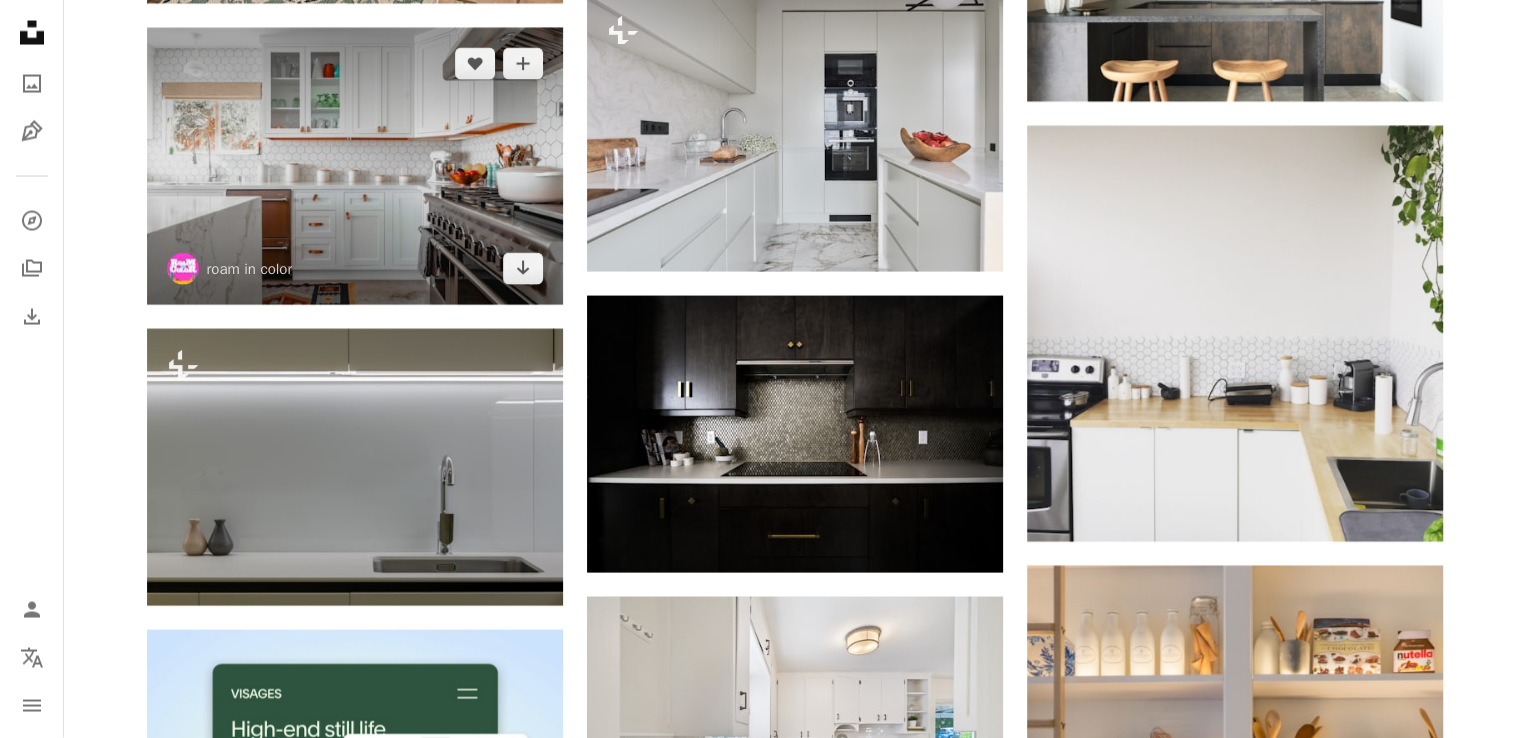 click at bounding box center (355, 166) 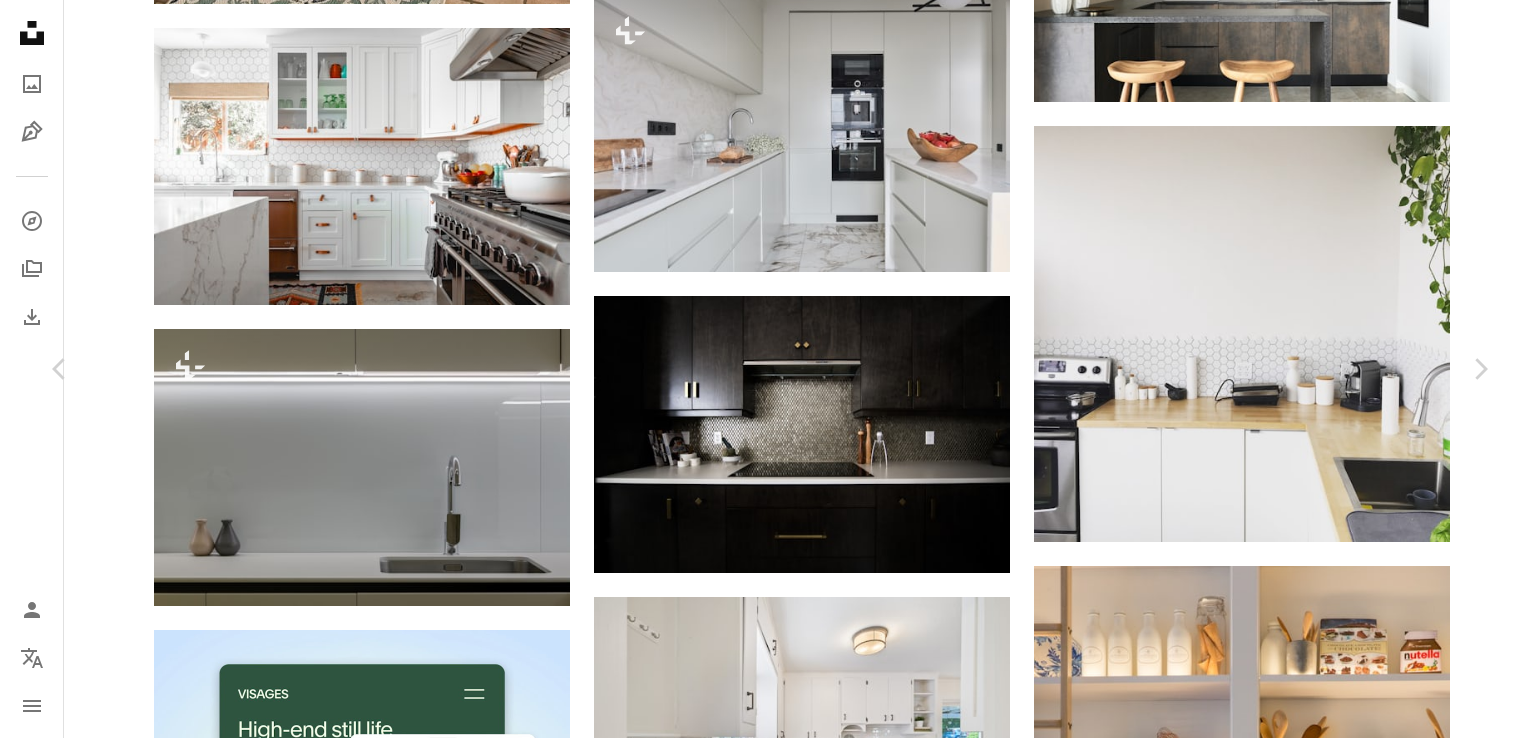 click on "An X shape" at bounding box center [20, 20] 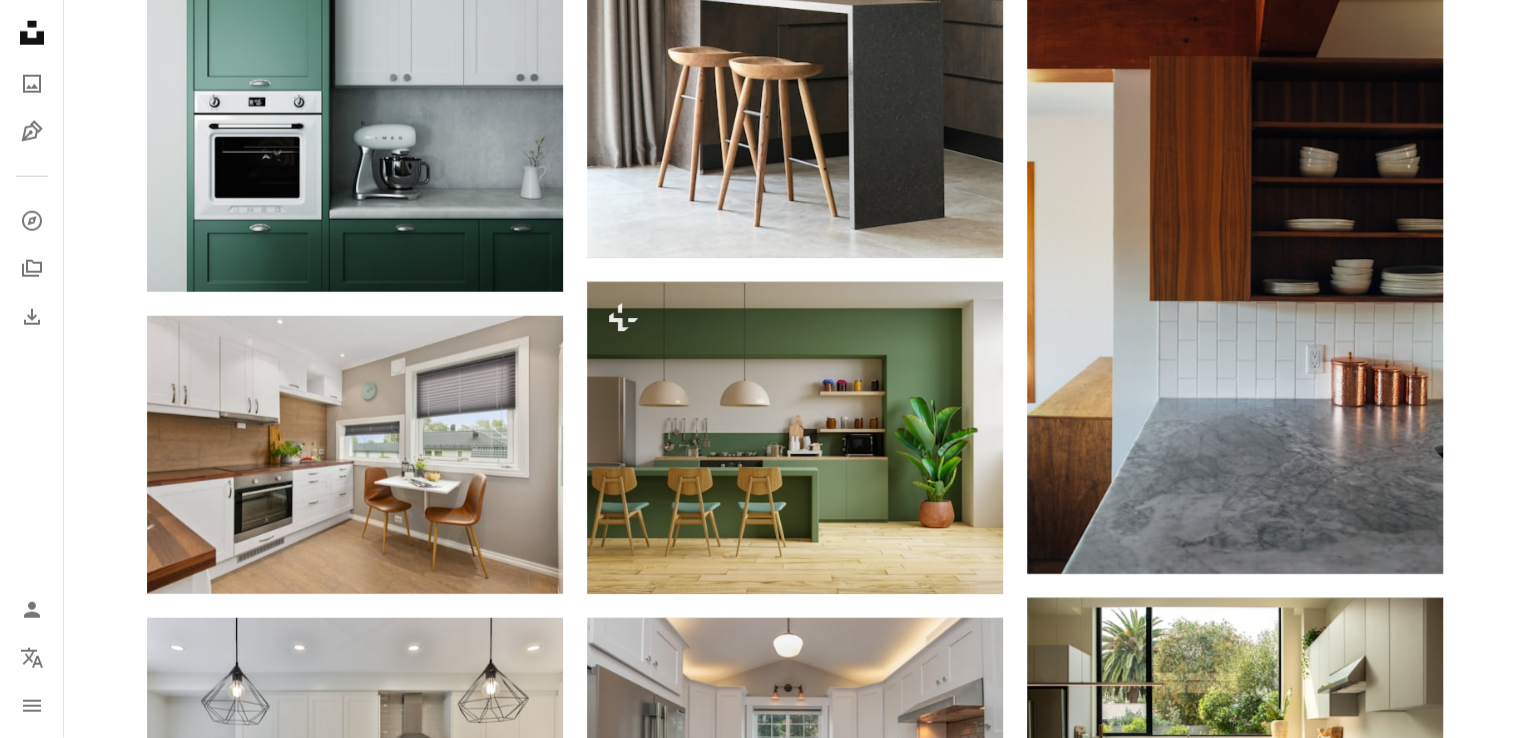 scroll, scrollTop: 5400, scrollLeft: 0, axis: vertical 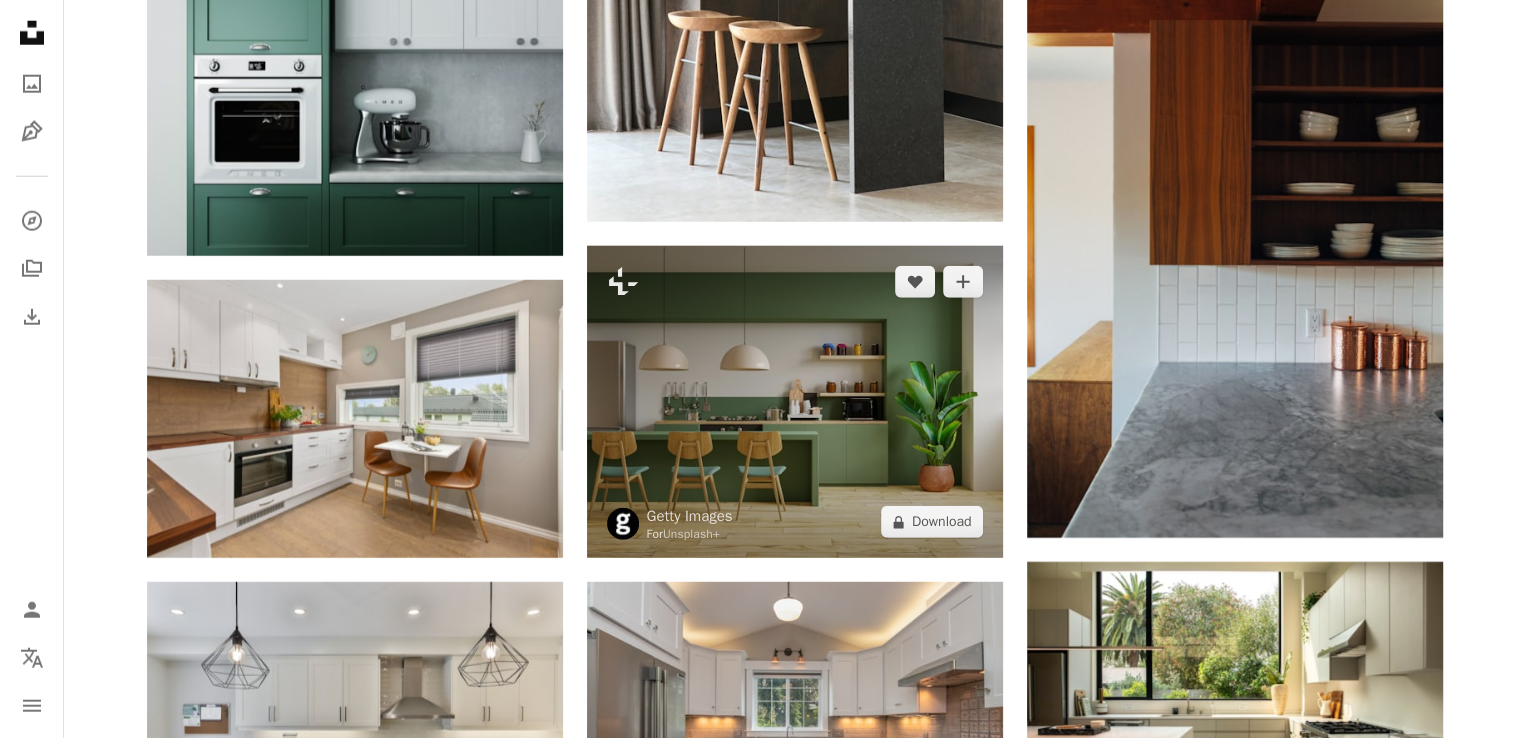 click at bounding box center (795, 402) 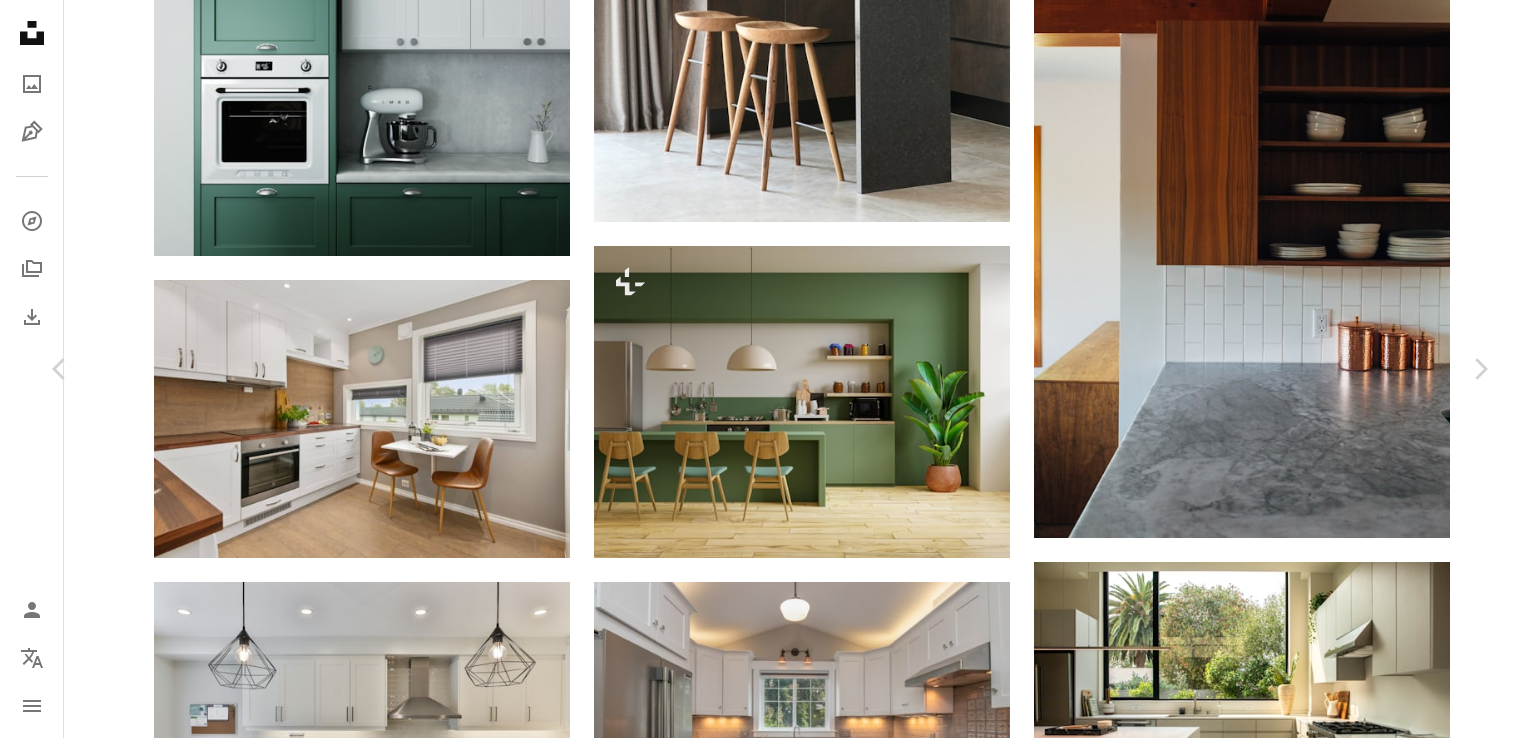 click on "An X shape" at bounding box center [20, 20] 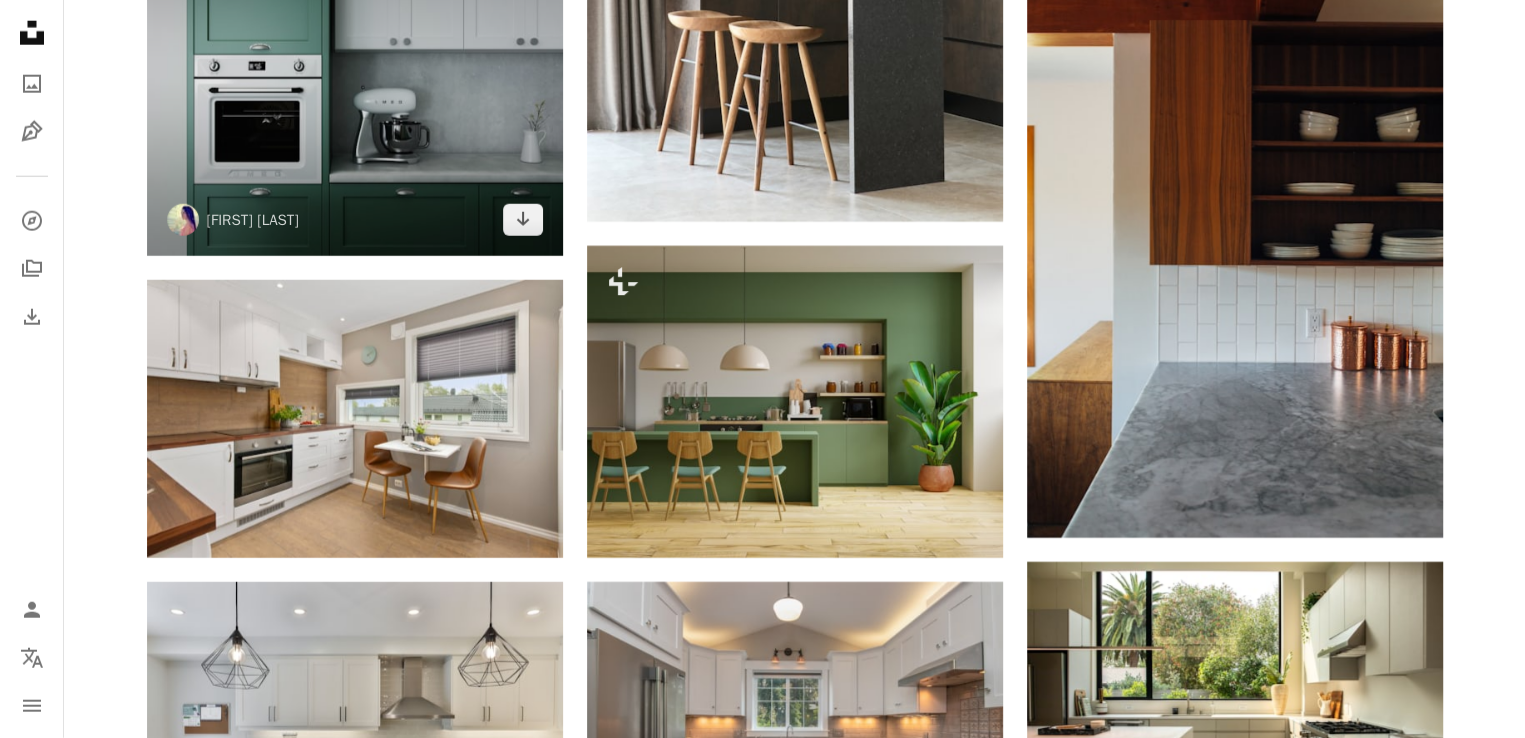 click at bounding box center [355, 74] 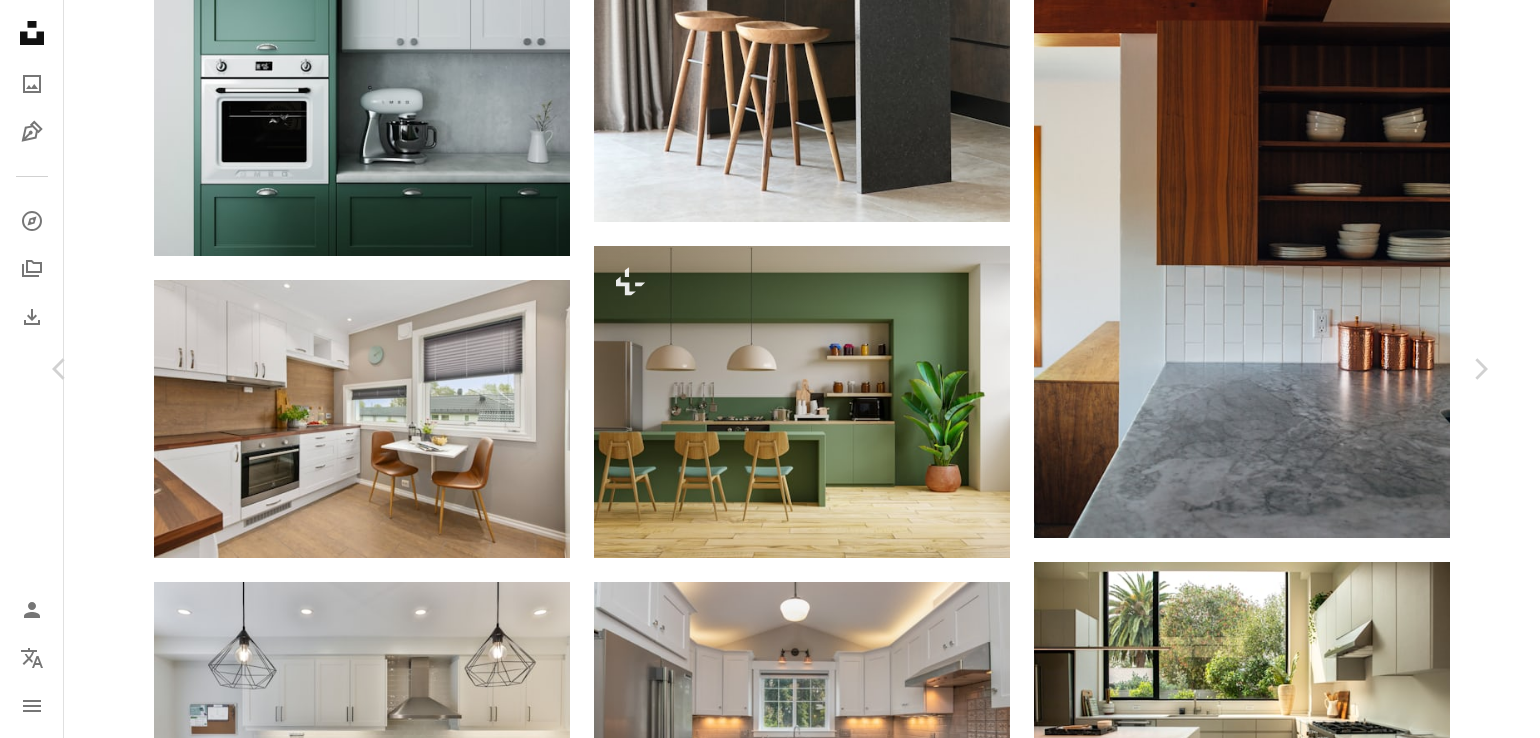 click on "An X shape" at bounding box center (20, 20) 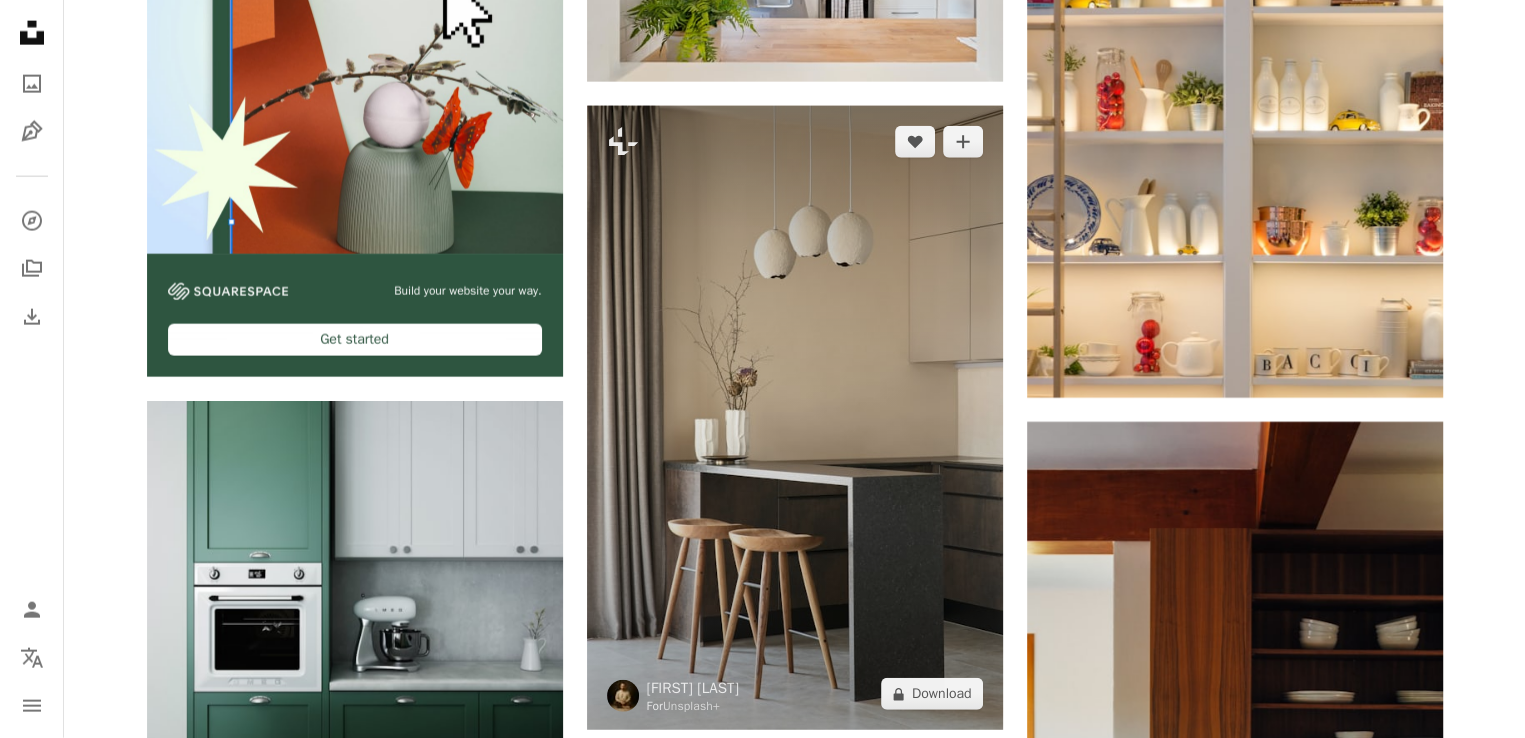 scroll, scrollTop: 4900, scrollLeft: 0, axis: vertical 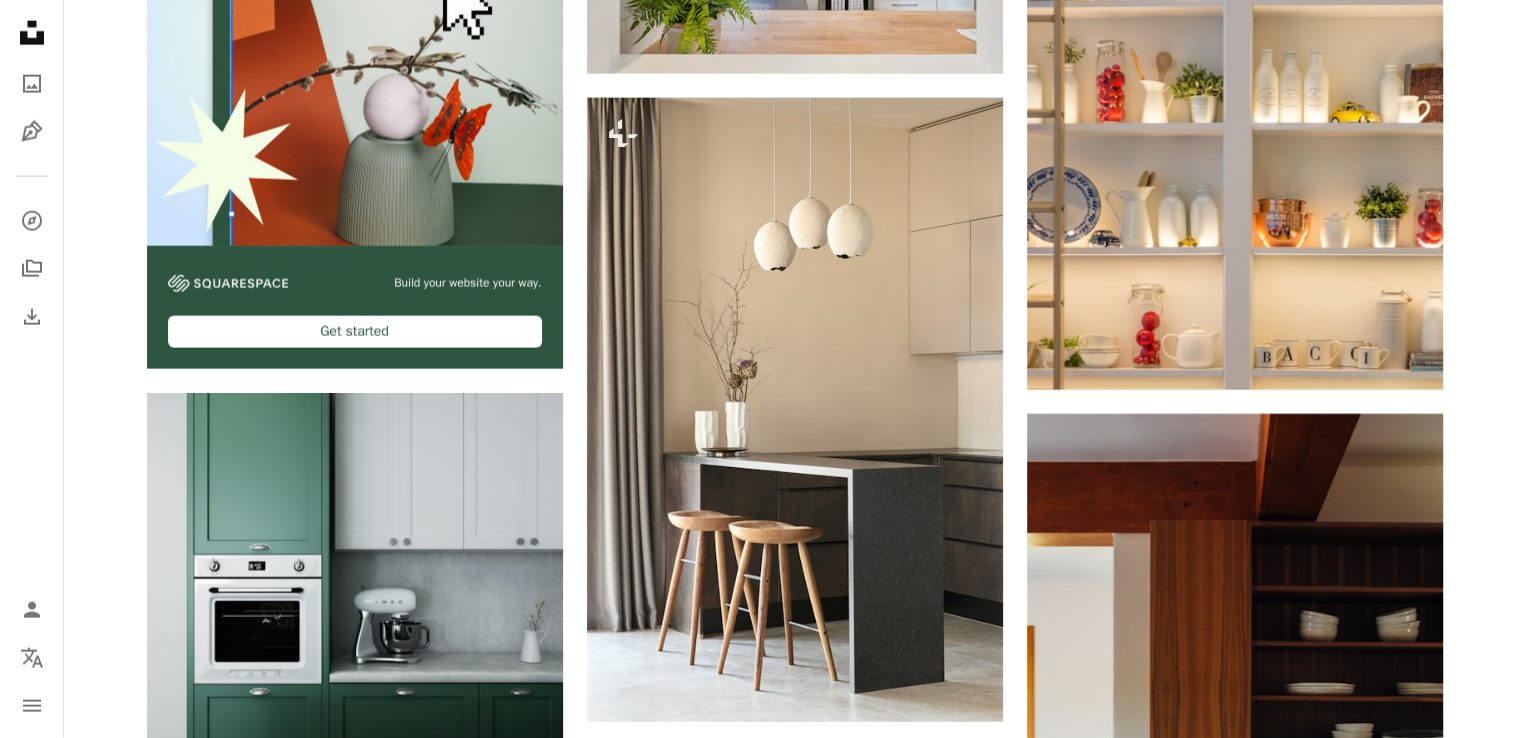 click on "Plus sign for Unsplash+ A heart A plus sign [FIRST] [LAST] [LAST] For  Unsplash+ A lock Download A heart A plus sign [FIRST] [LAST] Arrow pointing down A heart A plus sign [FIRST] [LAST] Arrow pointing down A heart A plus sign [FIRST] [LAST] Arrow pointing down A heart A plus sign For" at bounding box center (794, 295) 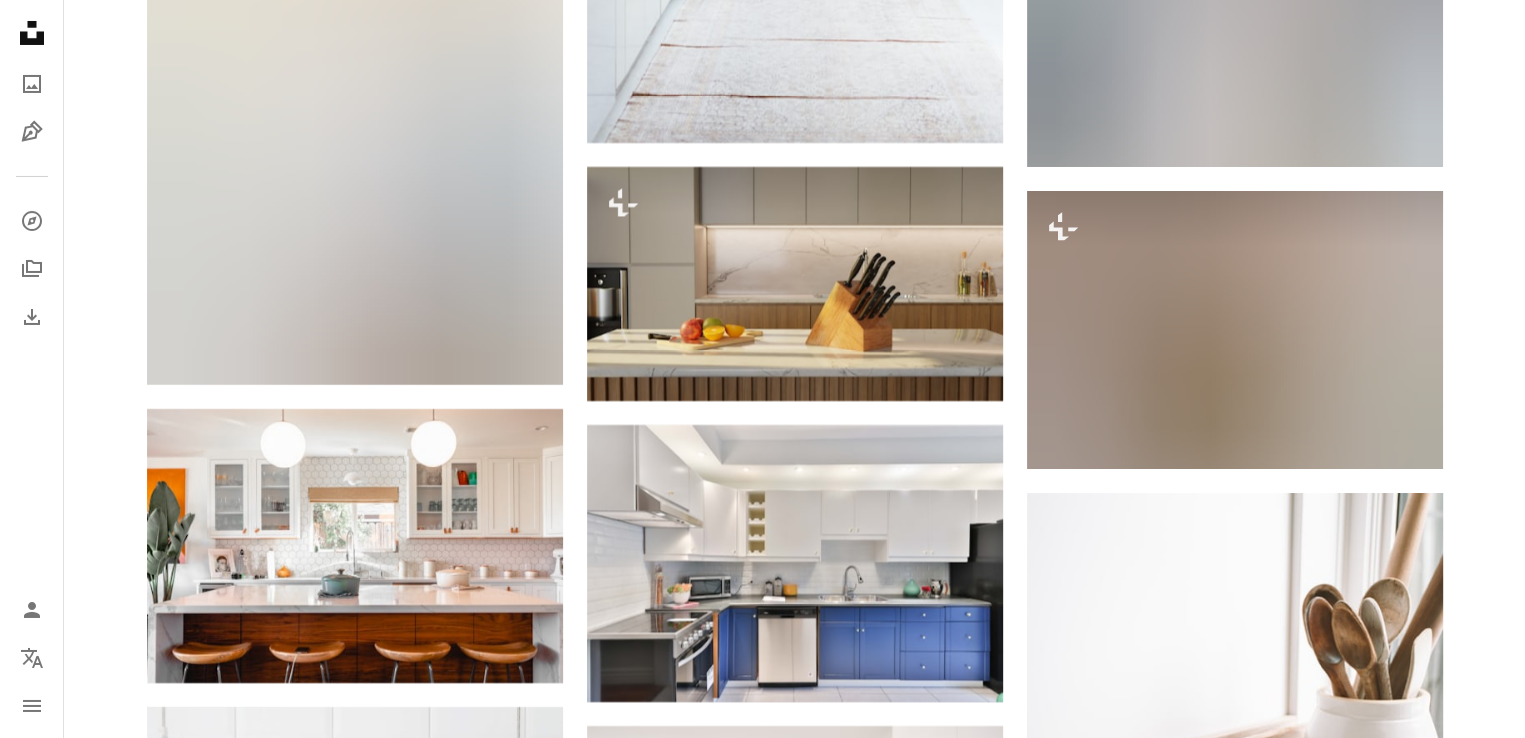 scroll, scrollTop: 7400, scrollLeft: 0, axis: vertical 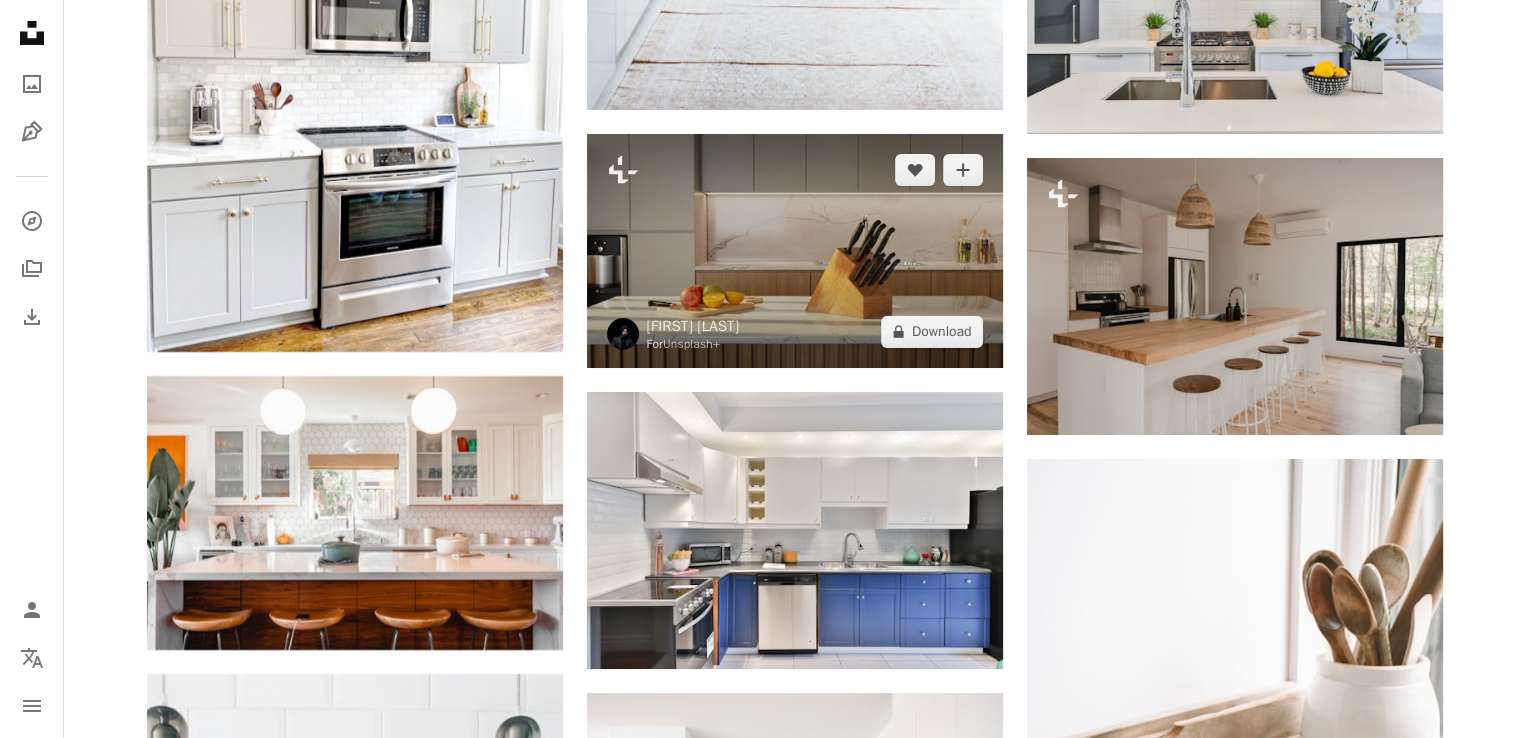 click at bounding box center [795, 251] 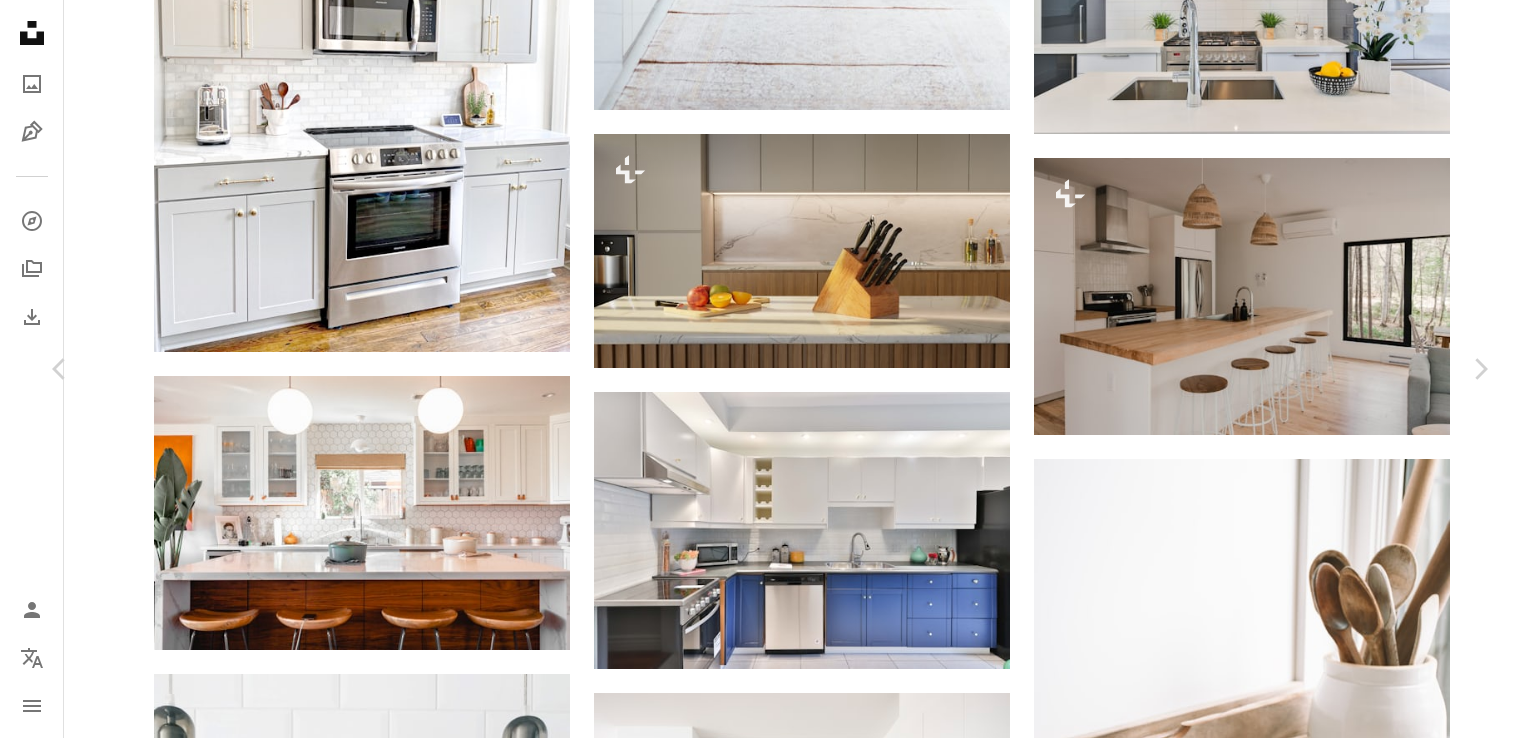 click on "An X shape" at bounding box center [20, 20] 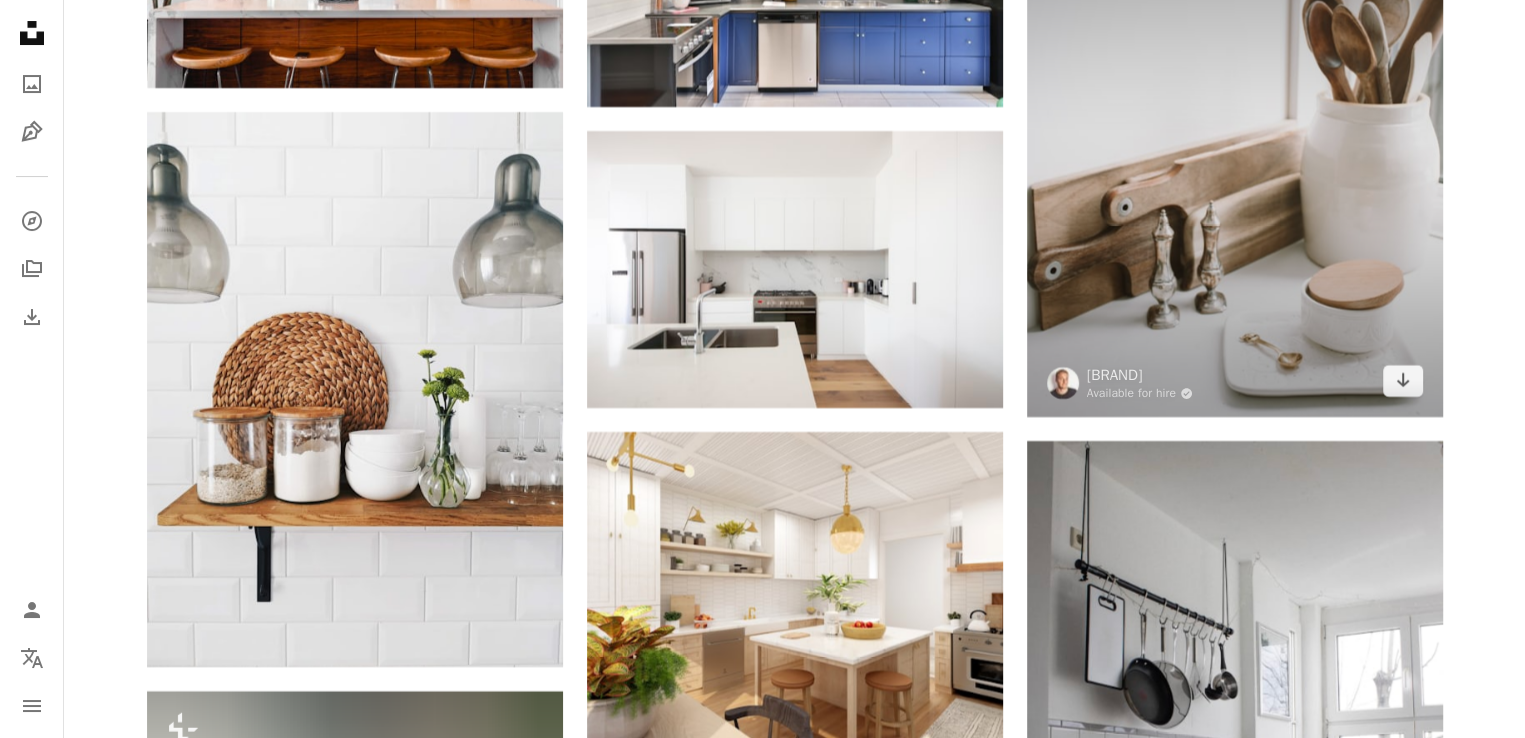 scroll, scrollTop: 8000, scrollLeft: 0, axis: vertical 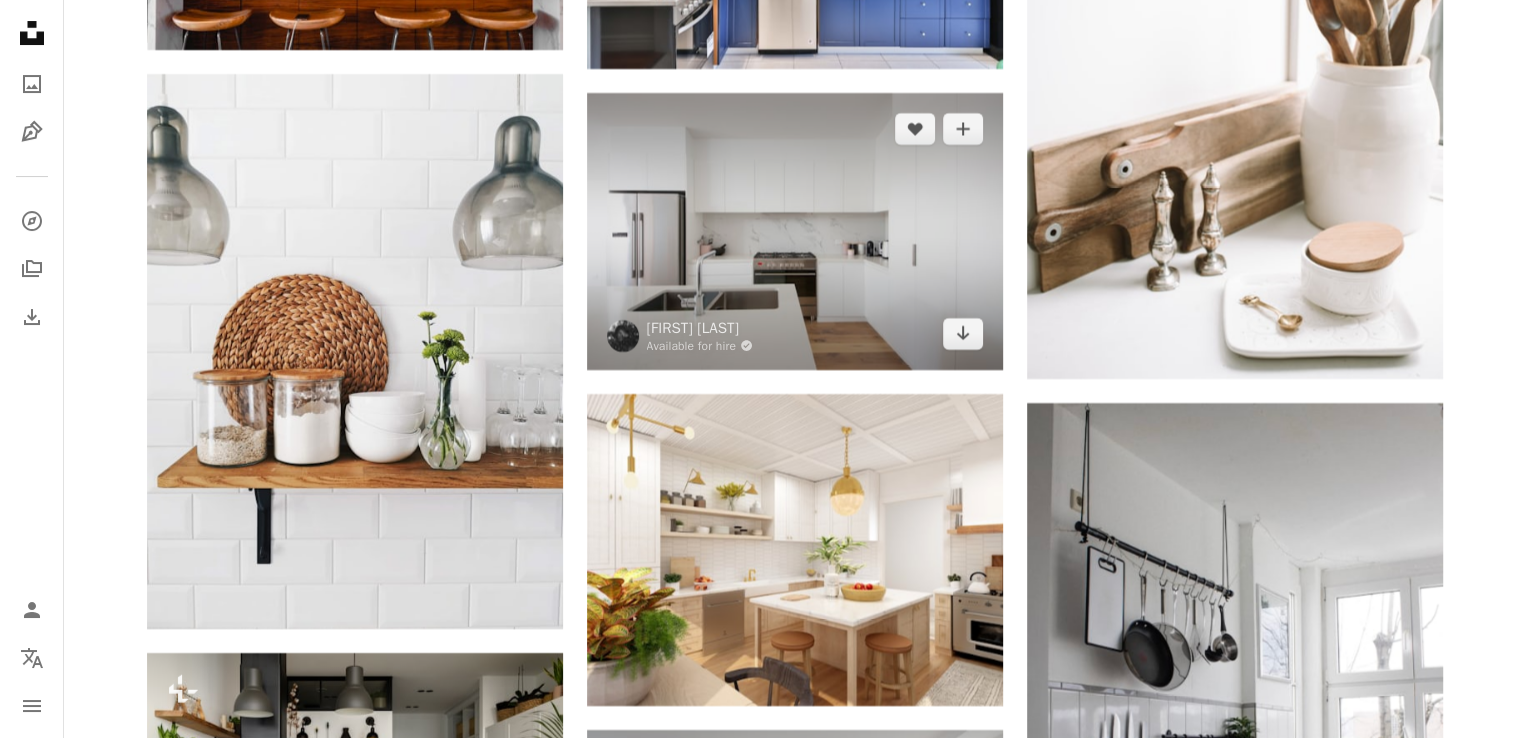 click at bounding box center [795, 231] 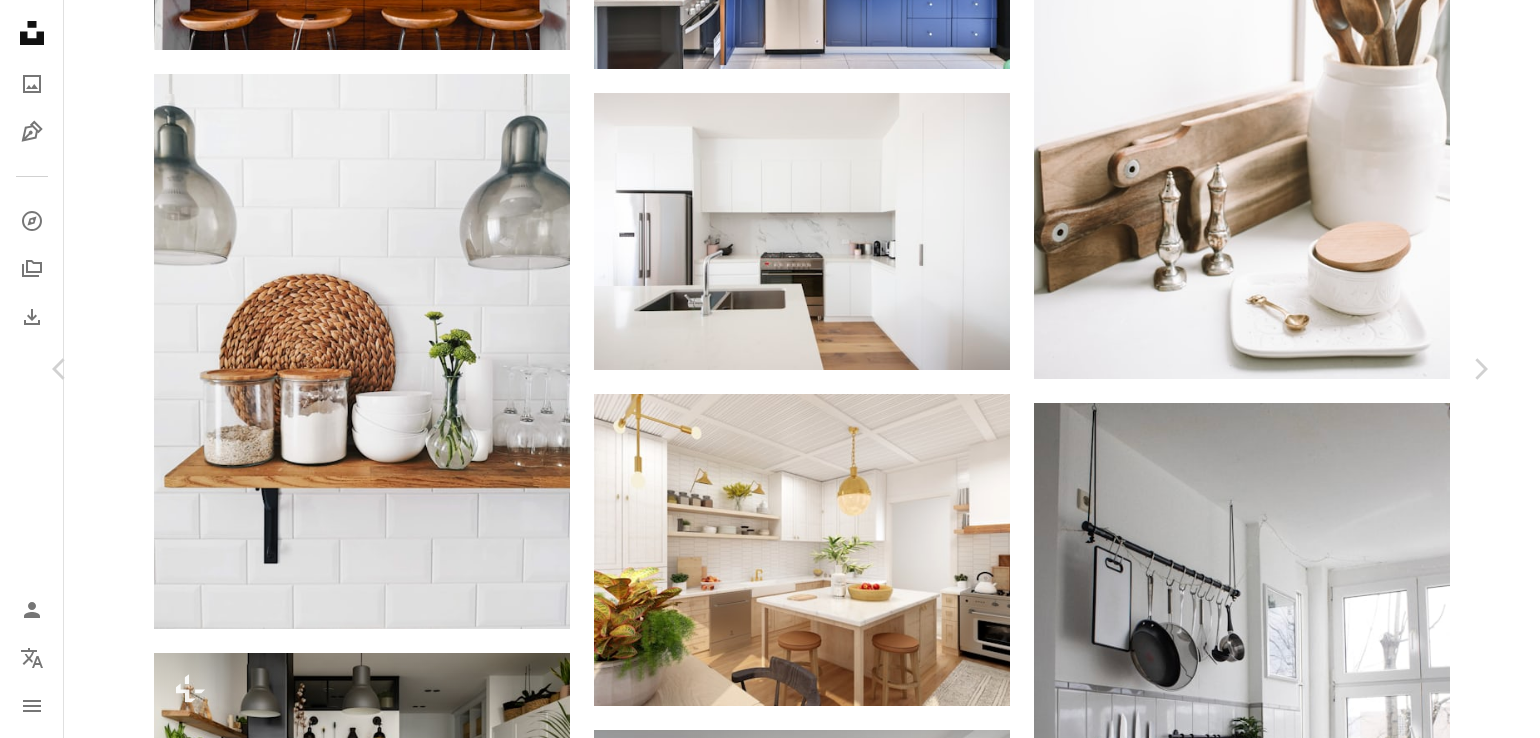 click on "Zoom in" at bounding box center (762, 5328) 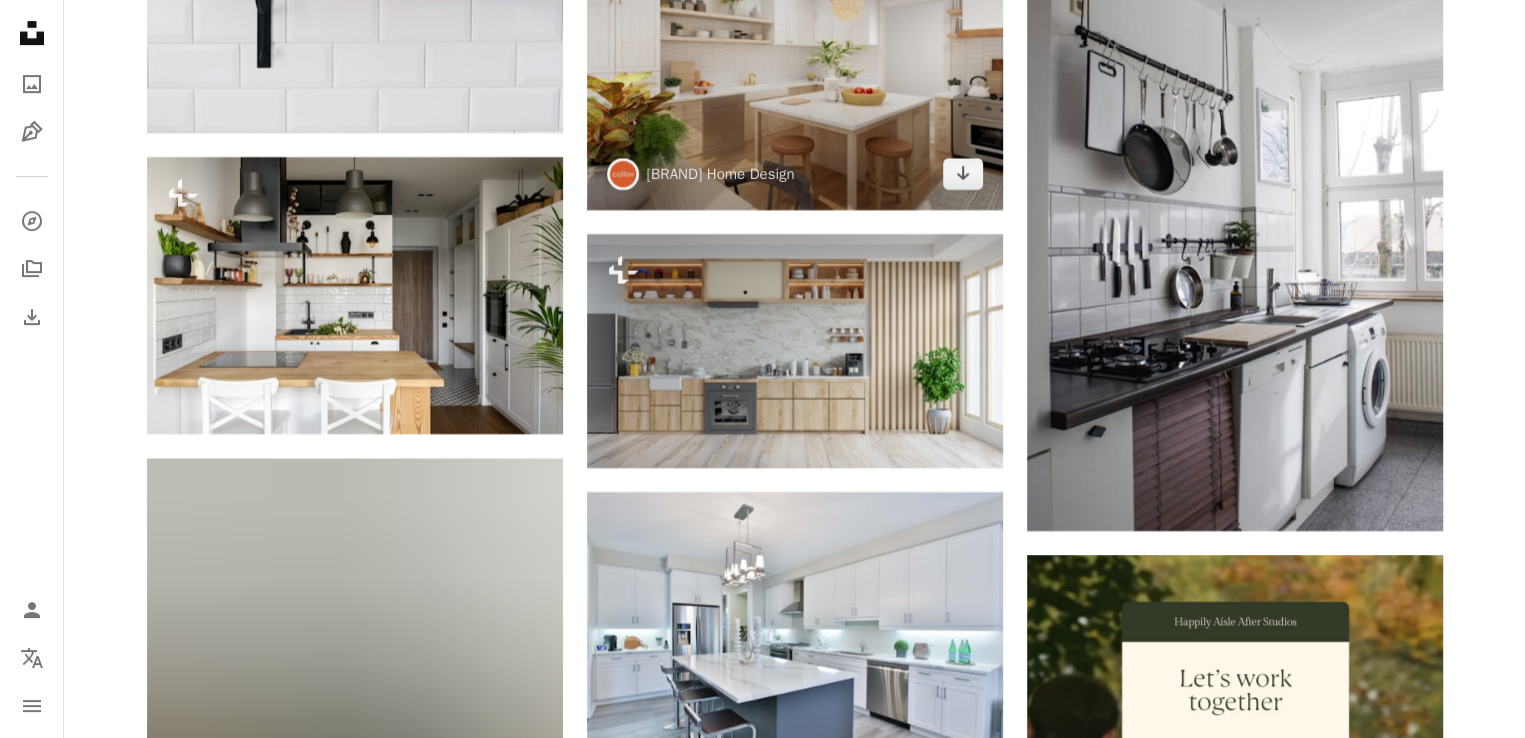 scroll, scrollTop: 8600, scrollLeft: 0, axis: vertical 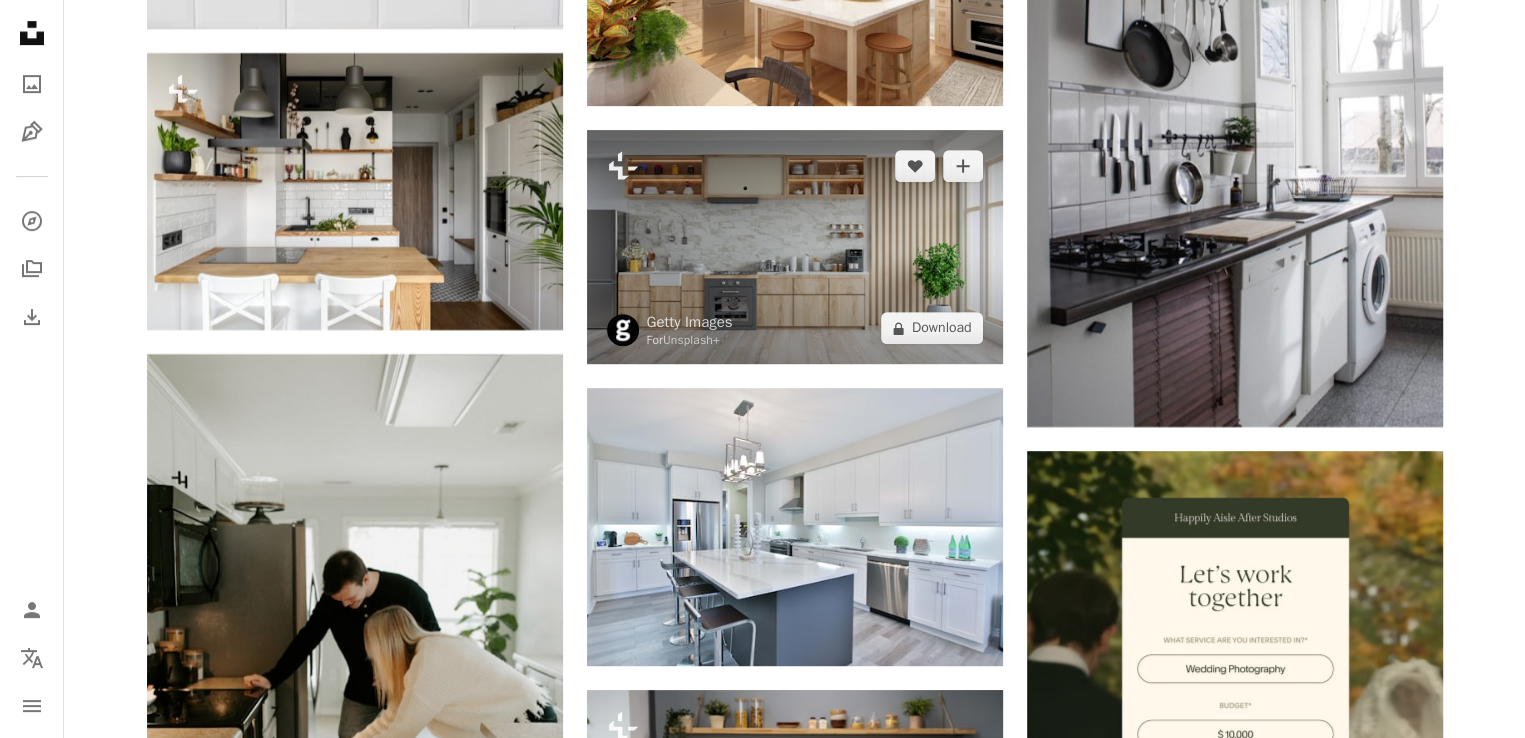 click at bounding box center (795, 247) 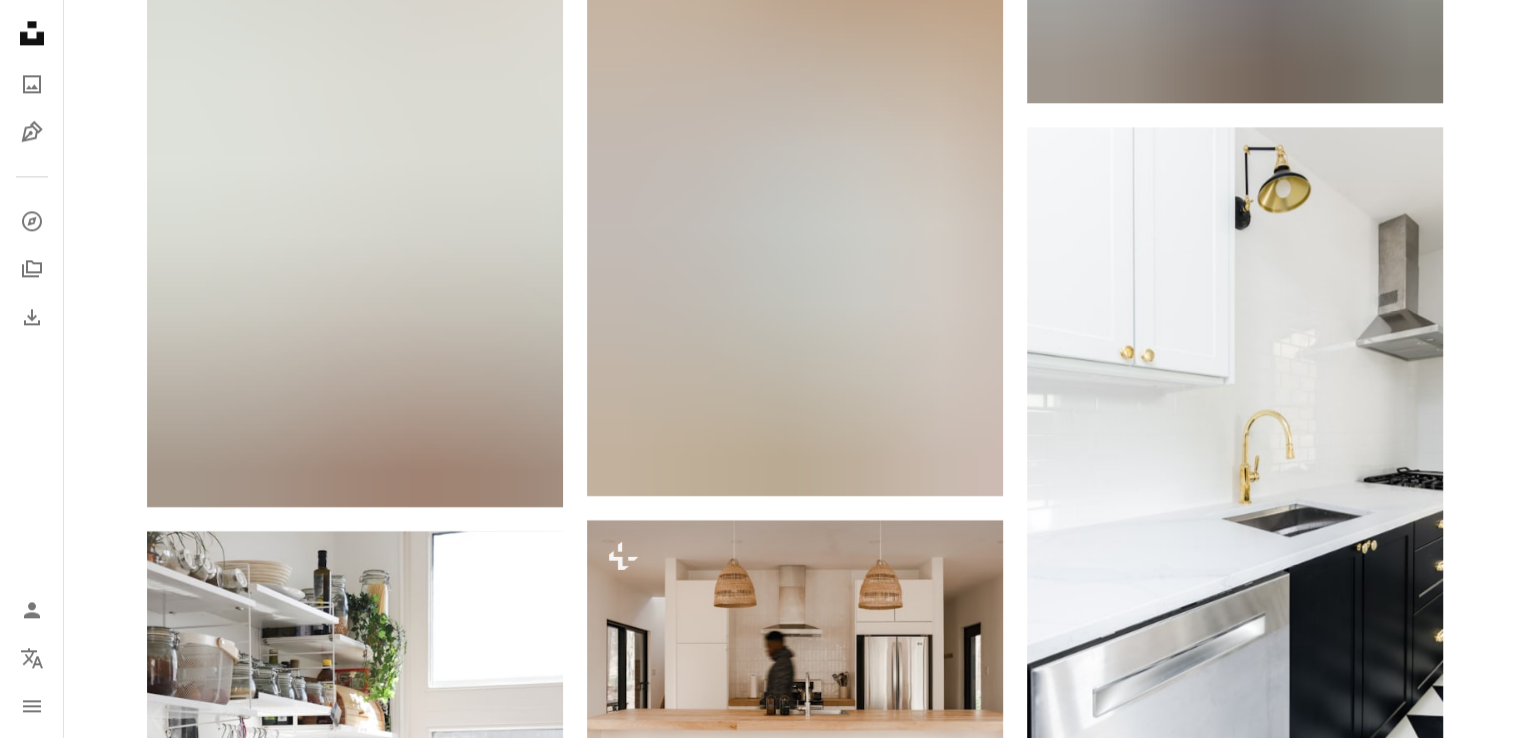 scroll, scrollTop: 10700, scrollLeft: 0, axis: vertical 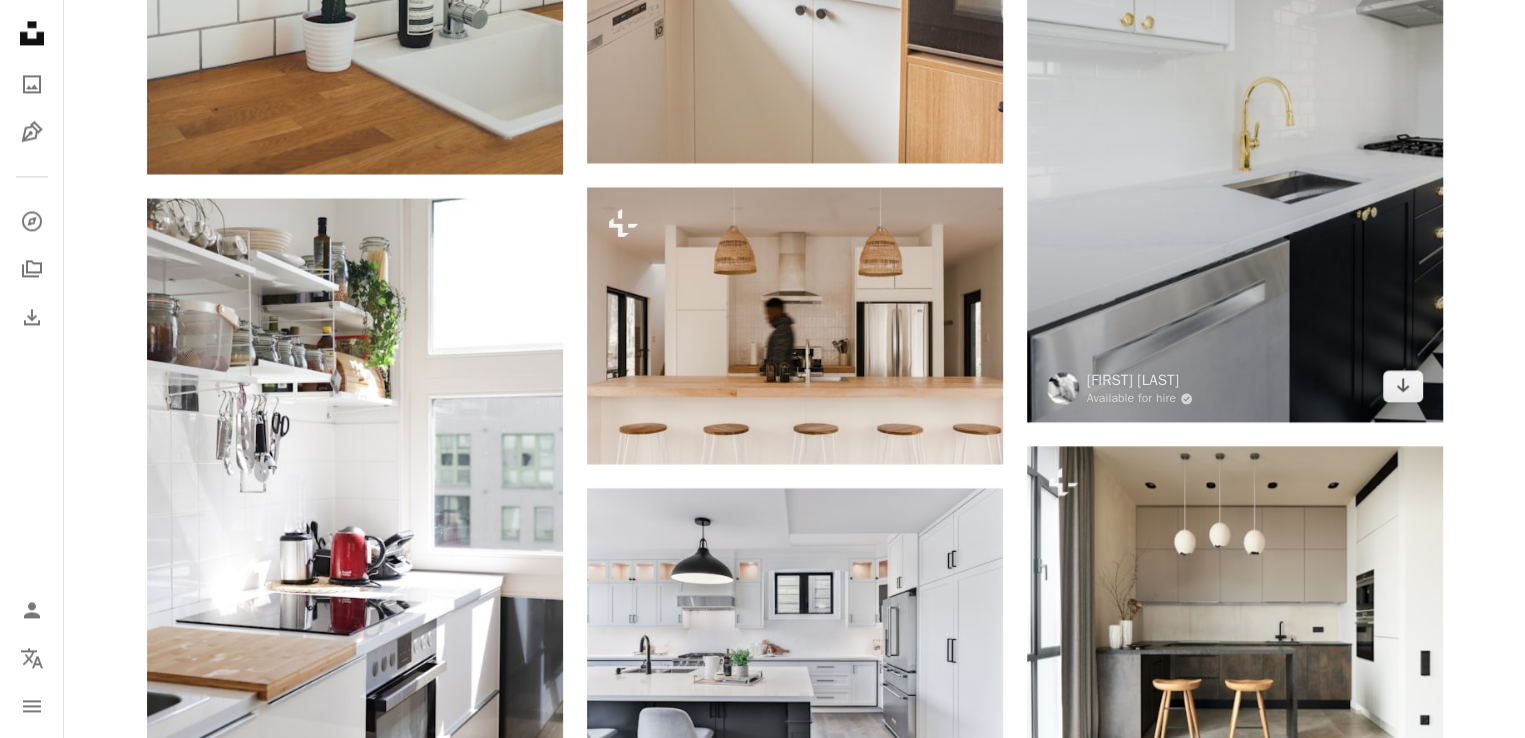 click at bounding box center (1235, 108) 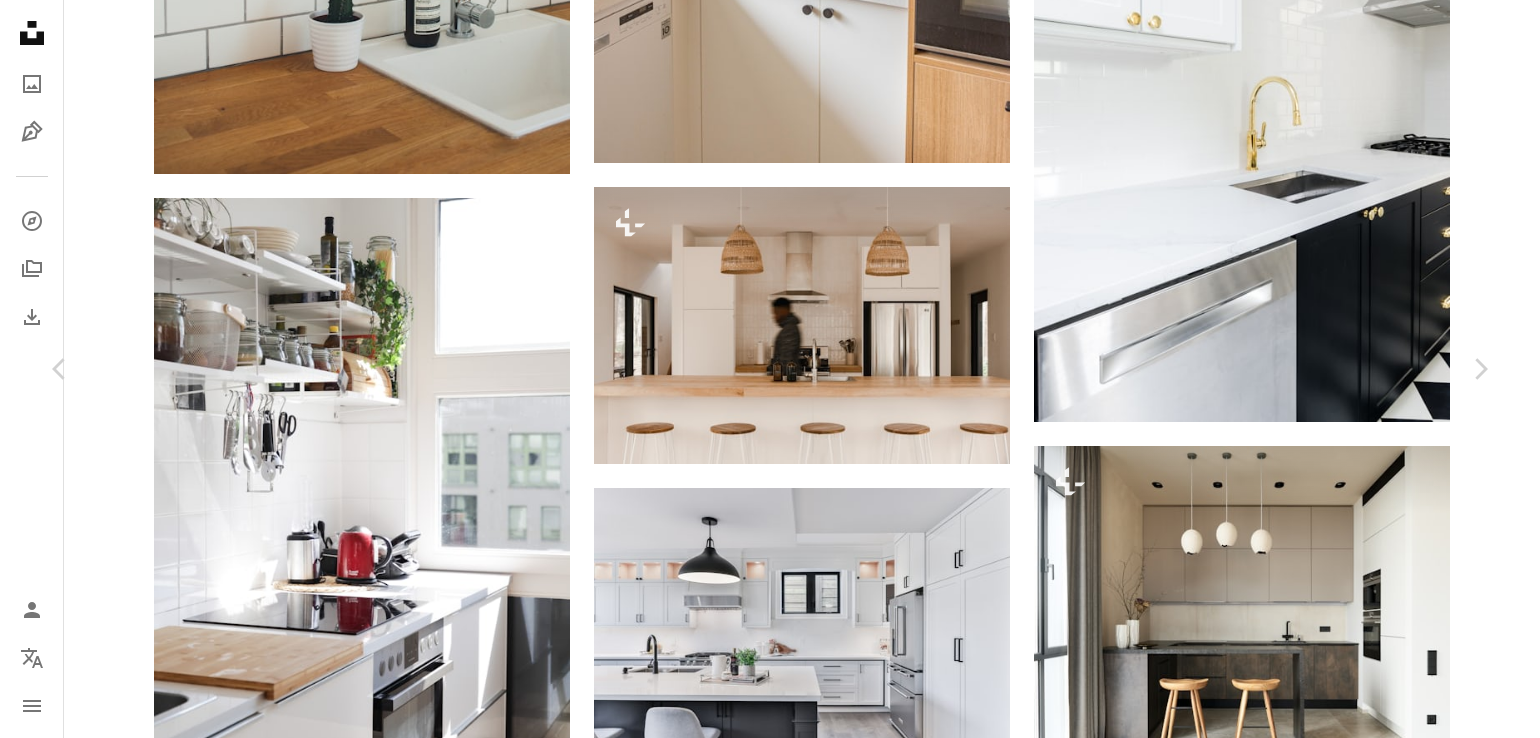 click on "An X shape" at bounding box center (20, 20) 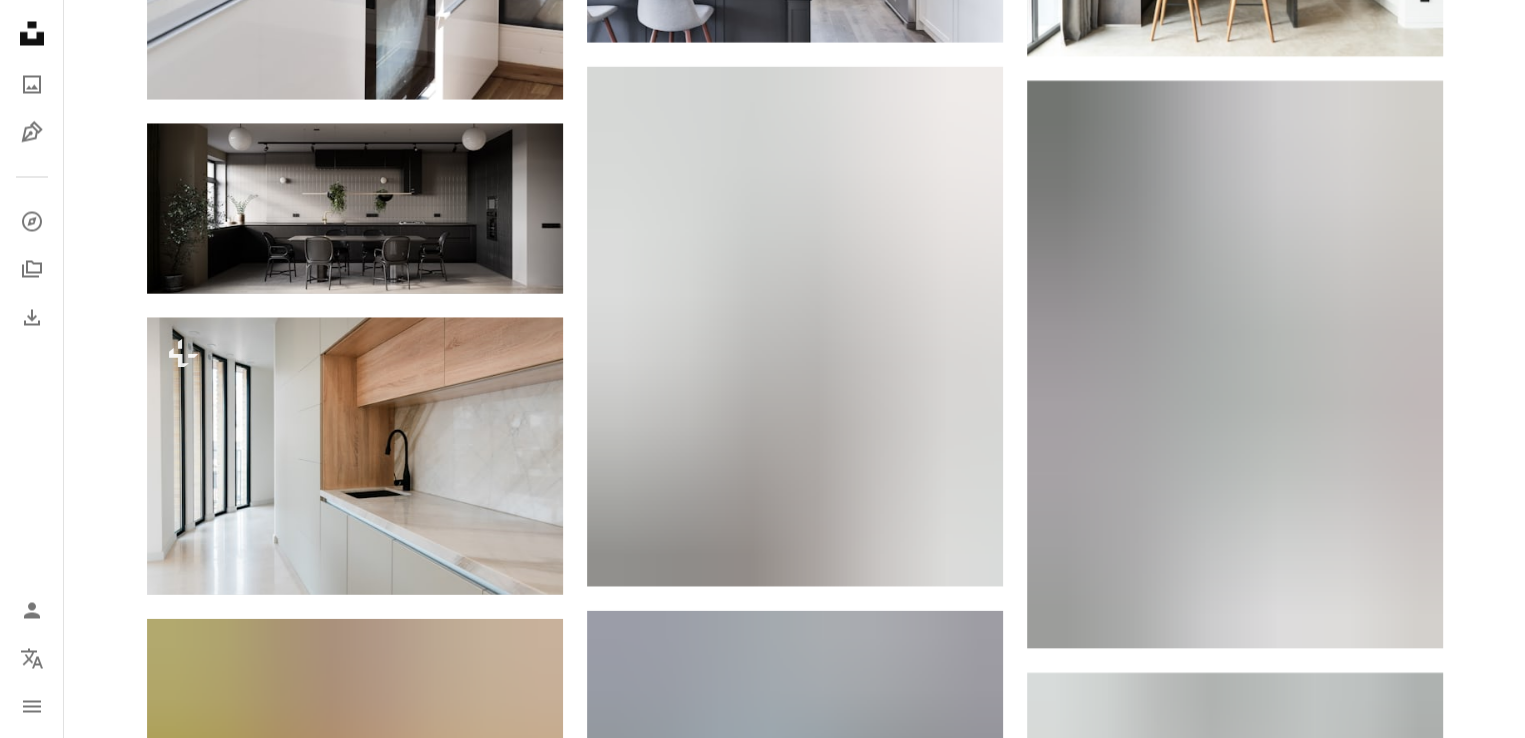 scroll, scrollTop: 11500, scrollLeft: 0, axis: vertical 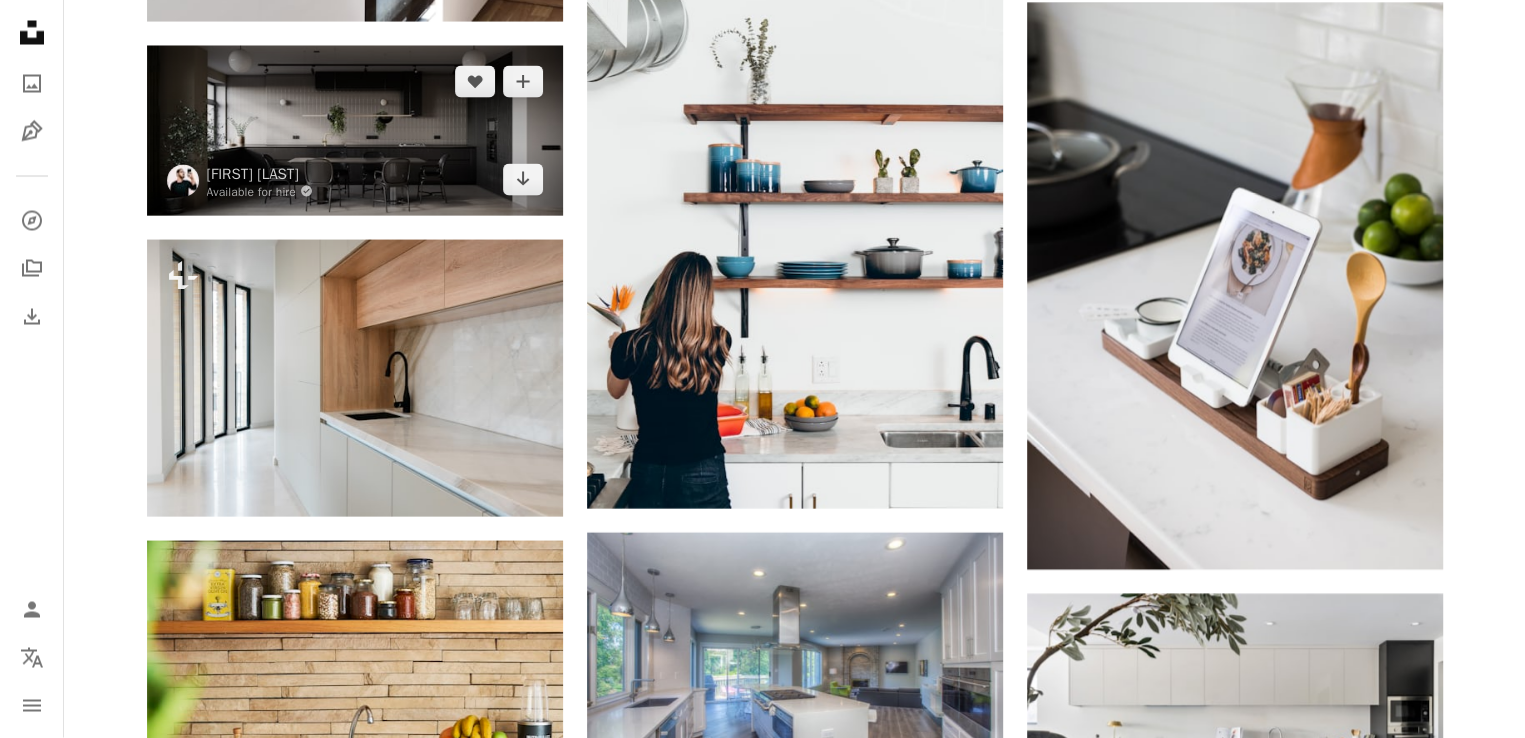 click at bounding box center (355, 131) 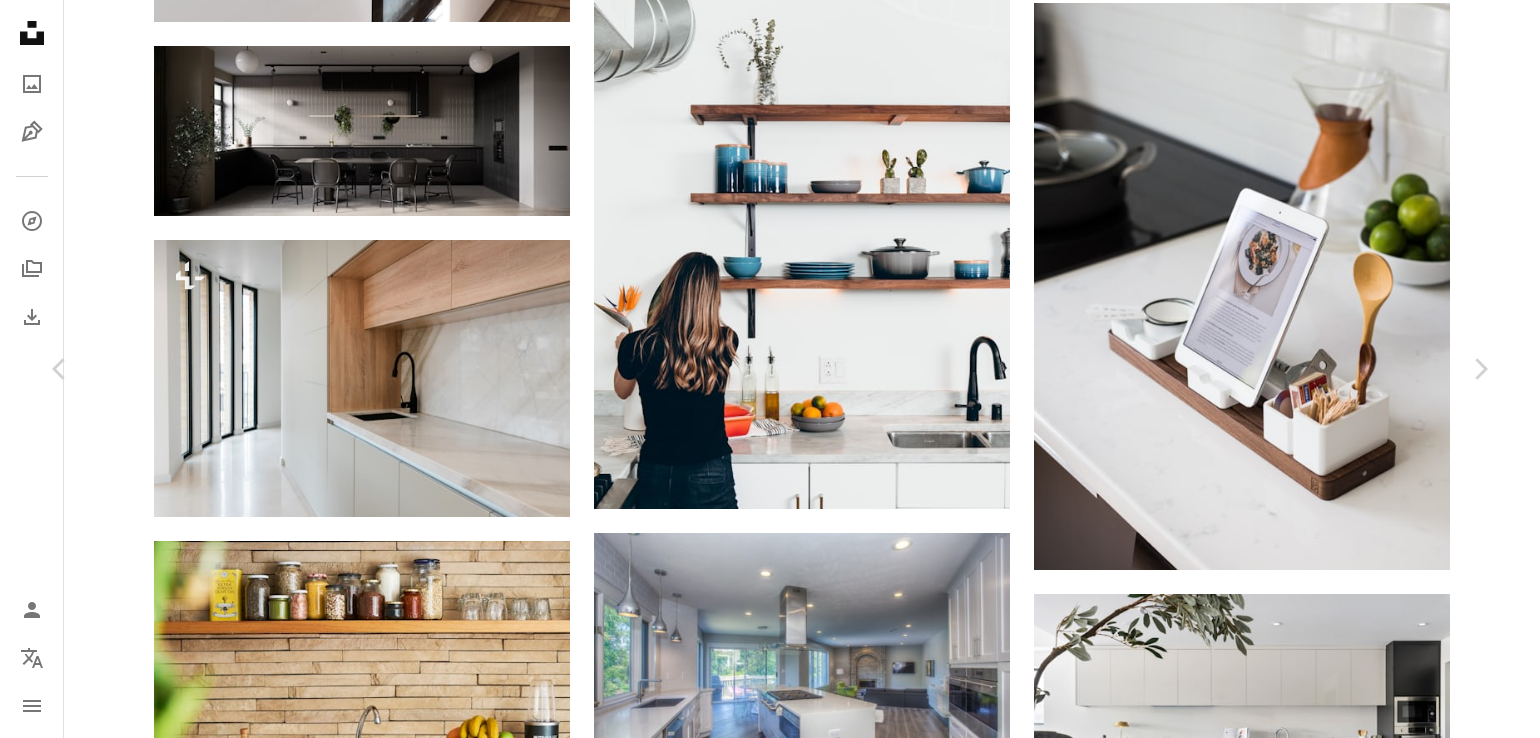 click on "[FIRST] [LAST] Available for hire A checkmark inside of a circle A heart A plus sign Download free Chevron down" at bounding box center (762, 3966) 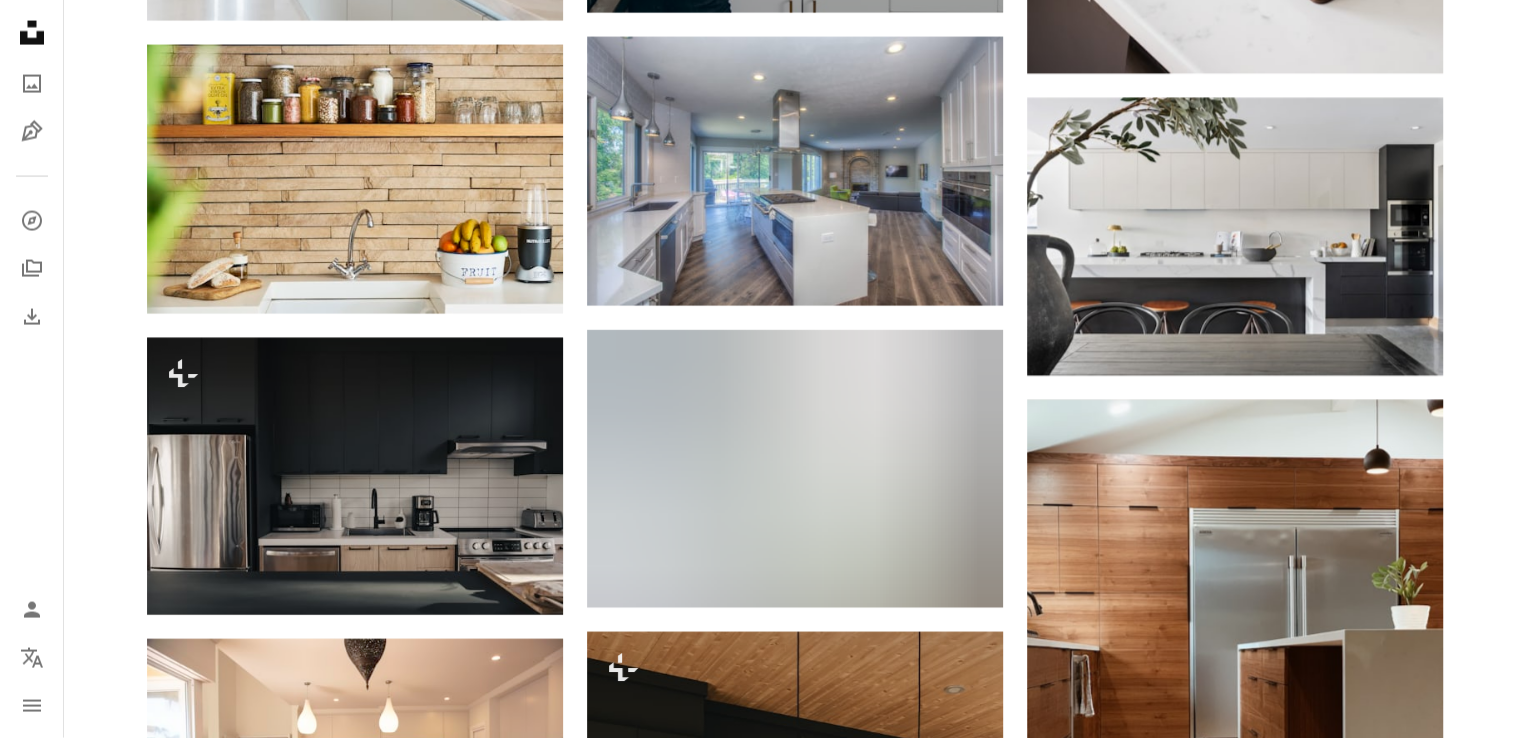scroll, scrollTop: 12000, scrollLeft: 0, axis: vertical 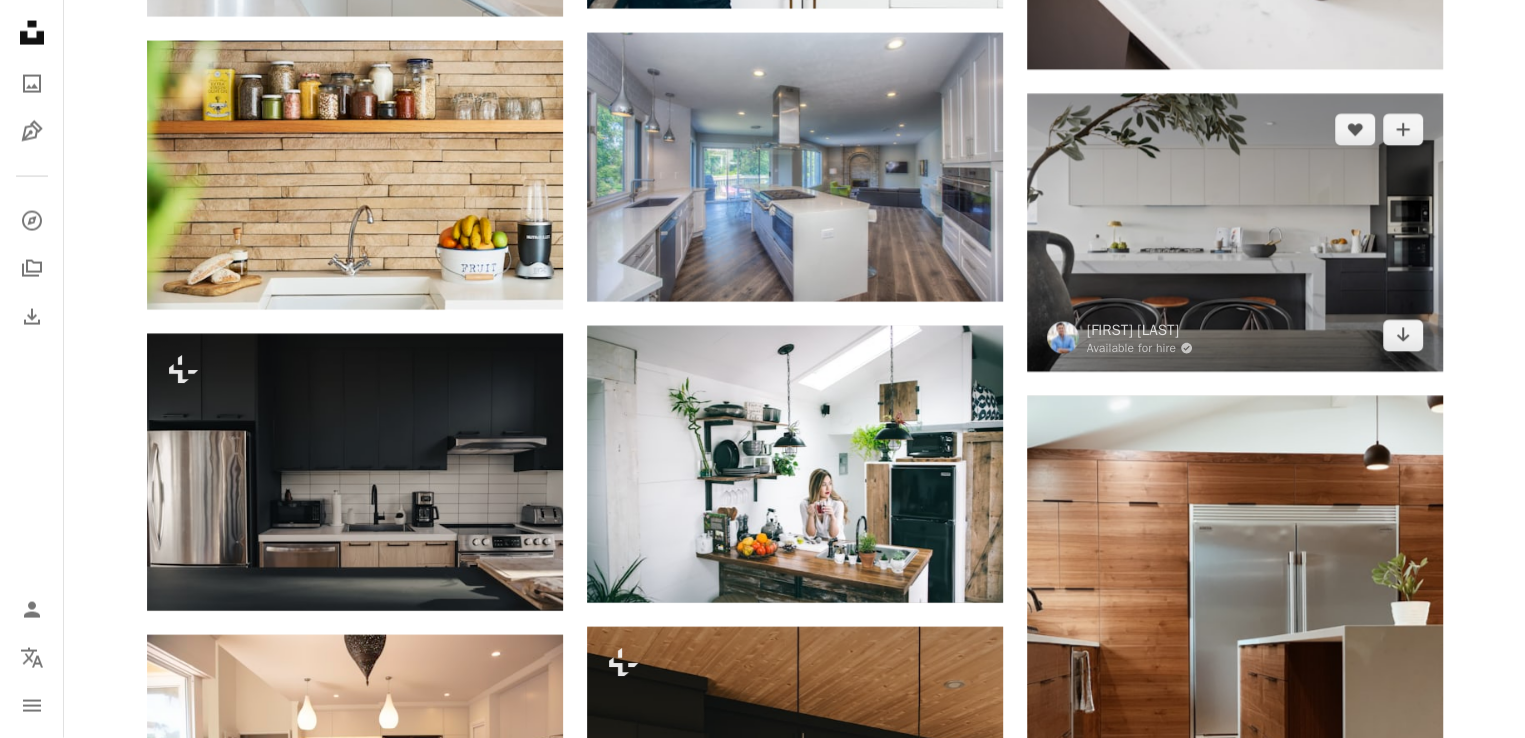 click at bounding box center [1235, 233] 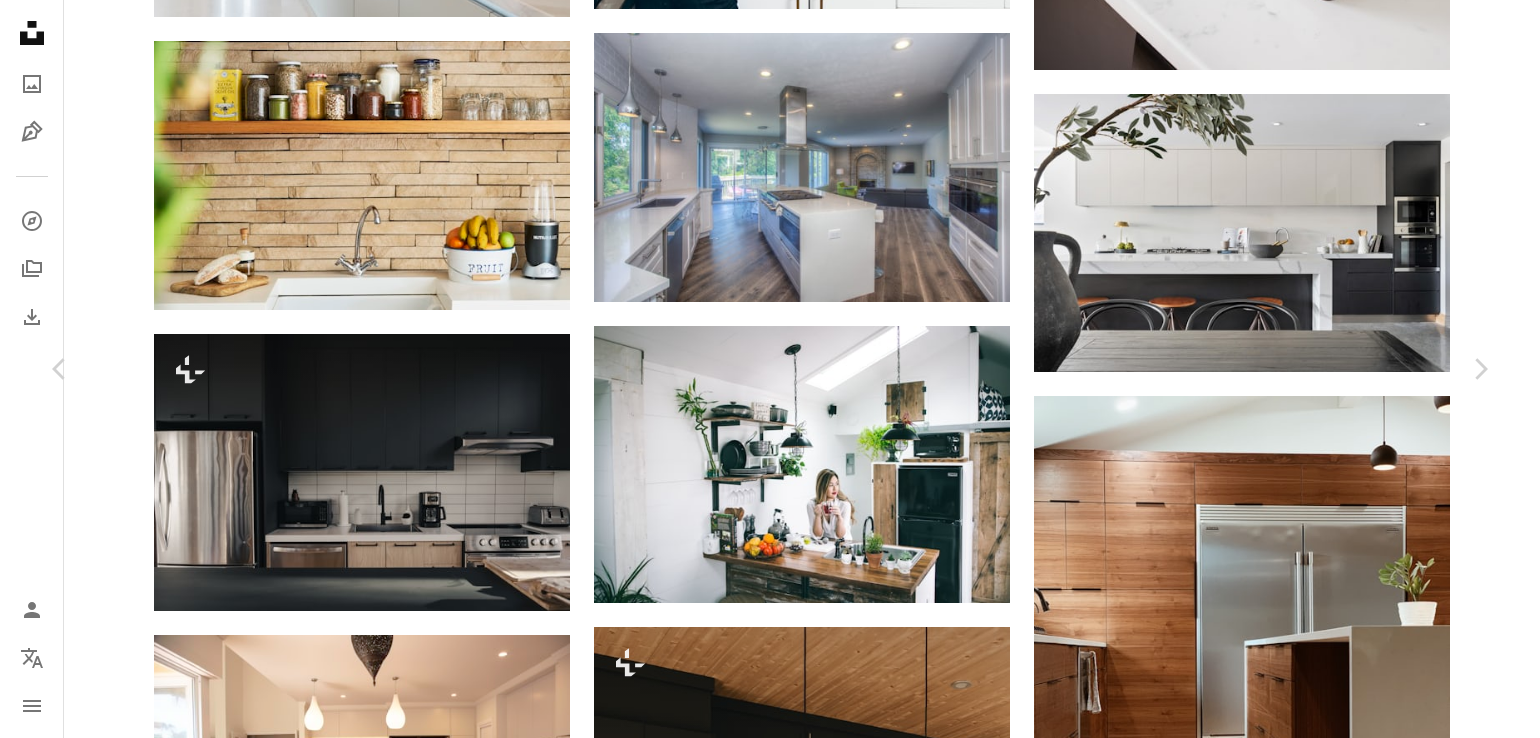 click on "Zoom in" at bounding box center [762, 3797] 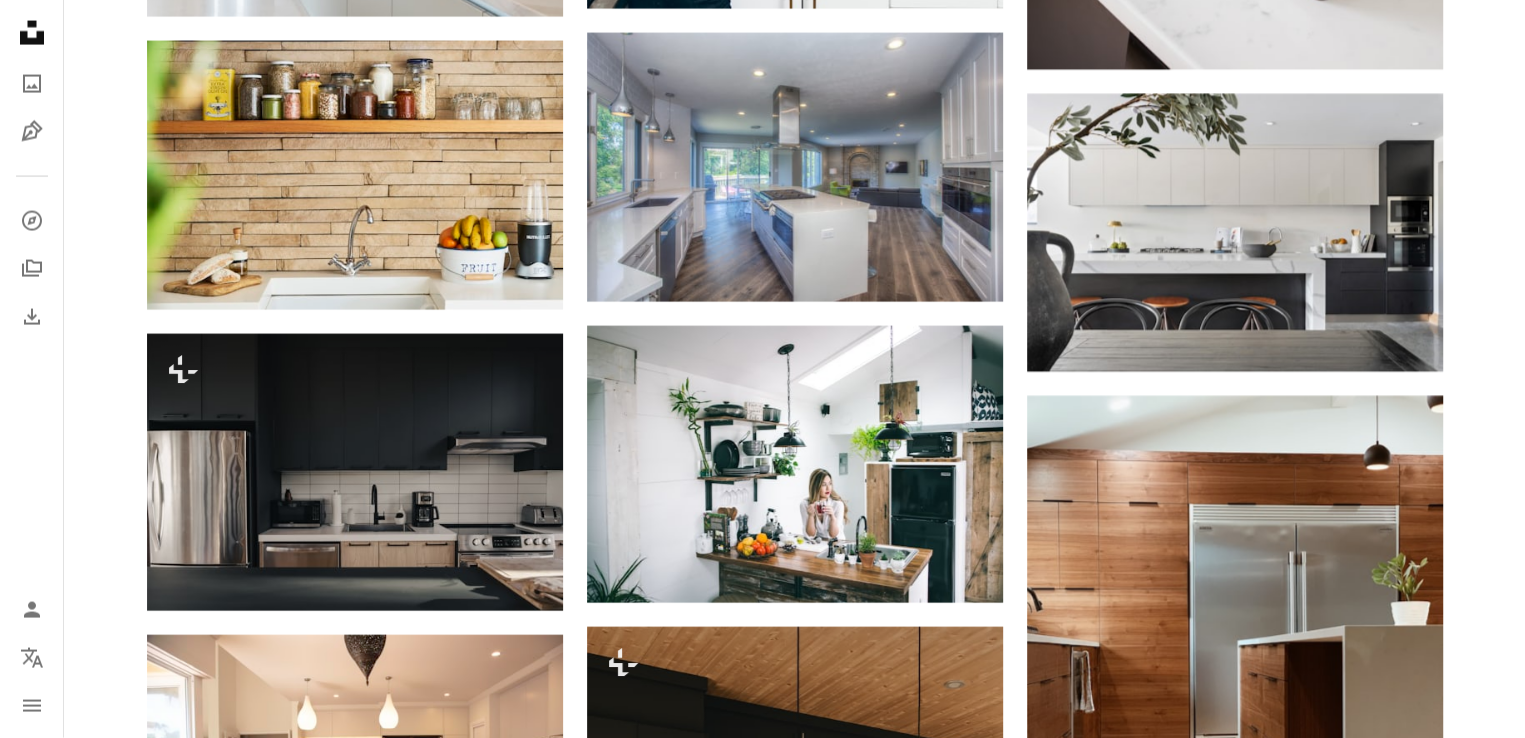 click on "Plus sign for Unsplash+ A heart A plus sign [FIRST] [LAST] [LAST] For  Unsplash+ A lock Download A heart A plus sign [FIRST] [LAST] Arrow pointing down A heart A plus sign [FIRST] [LAST] Arrow pointing down A heart A plus sign [FIRST] [LAST] Arrow pointing down A heart A plus sign For" at bounding box center (794, -4041) 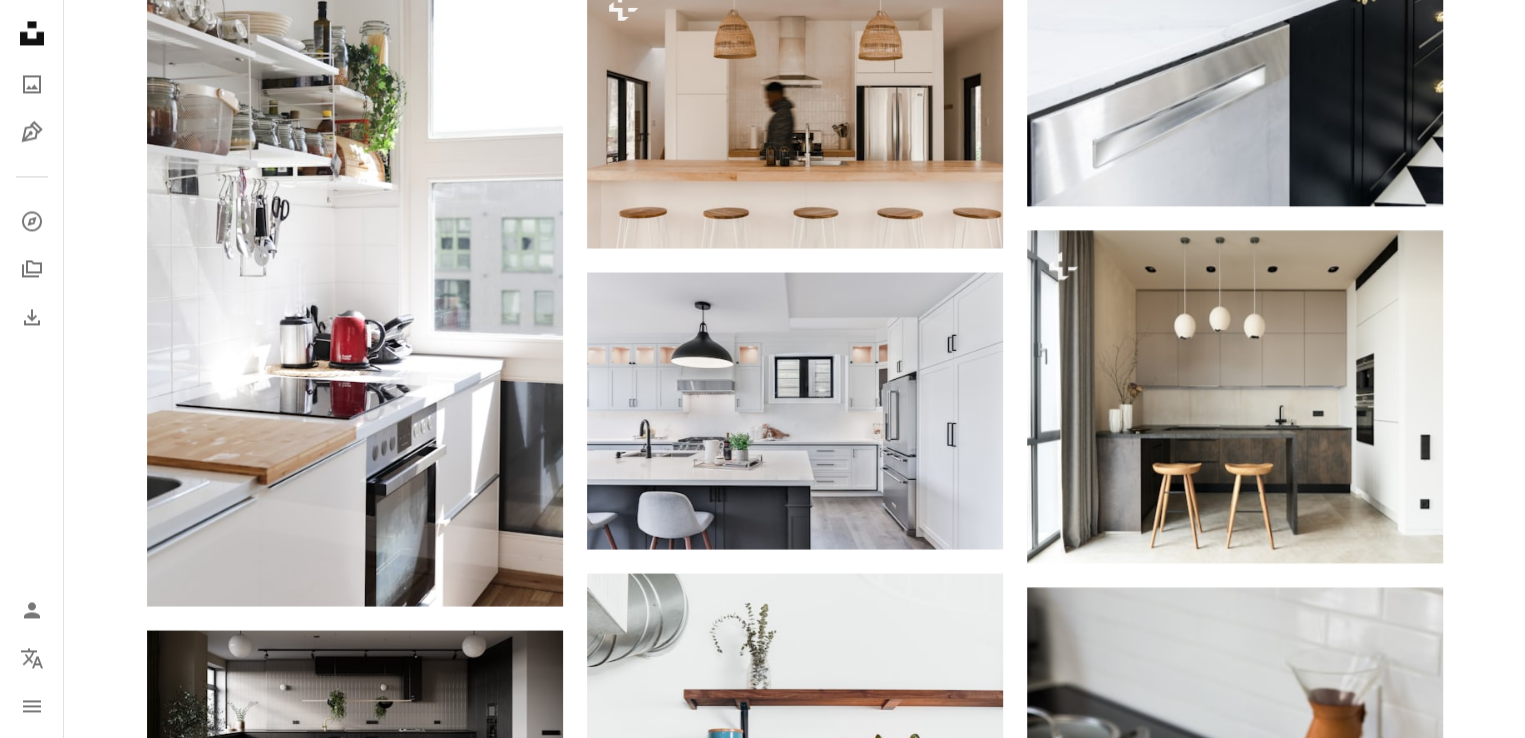 scroll, scrollTop: 11000, scrollLeft: 0, axis: vertical 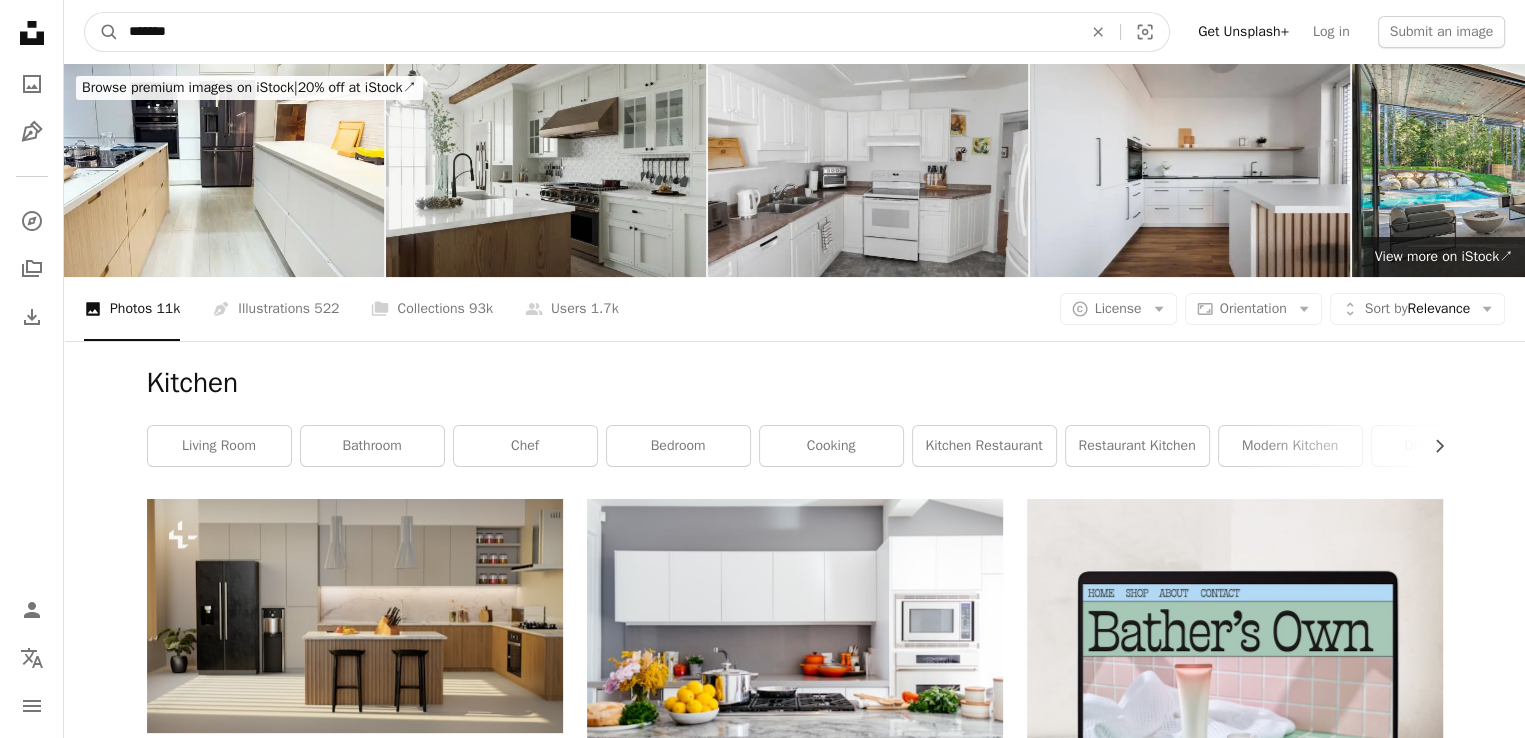 click on "*******" at bounding box center (597, 32) 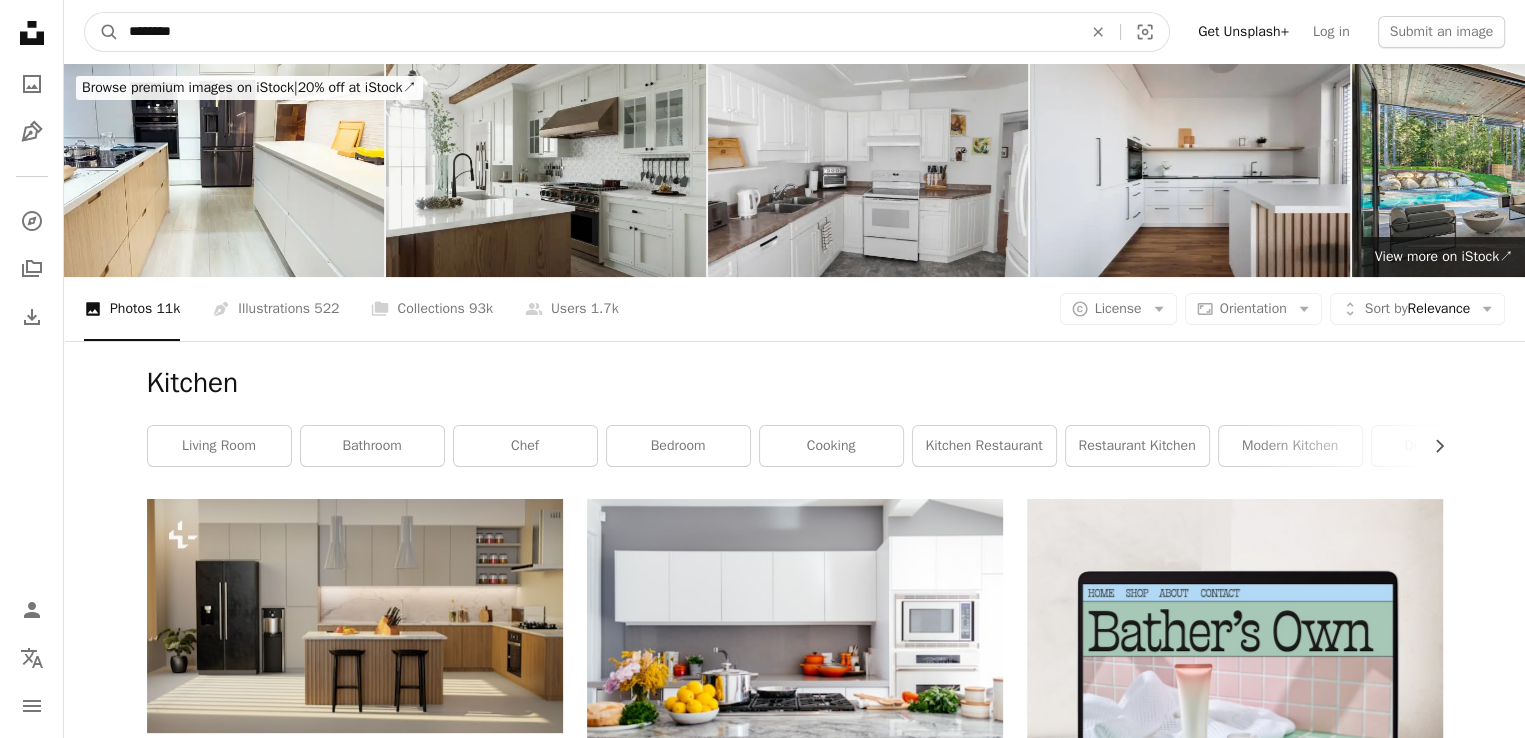 click on "A magnifying glass" at bounding box center [102, 32] 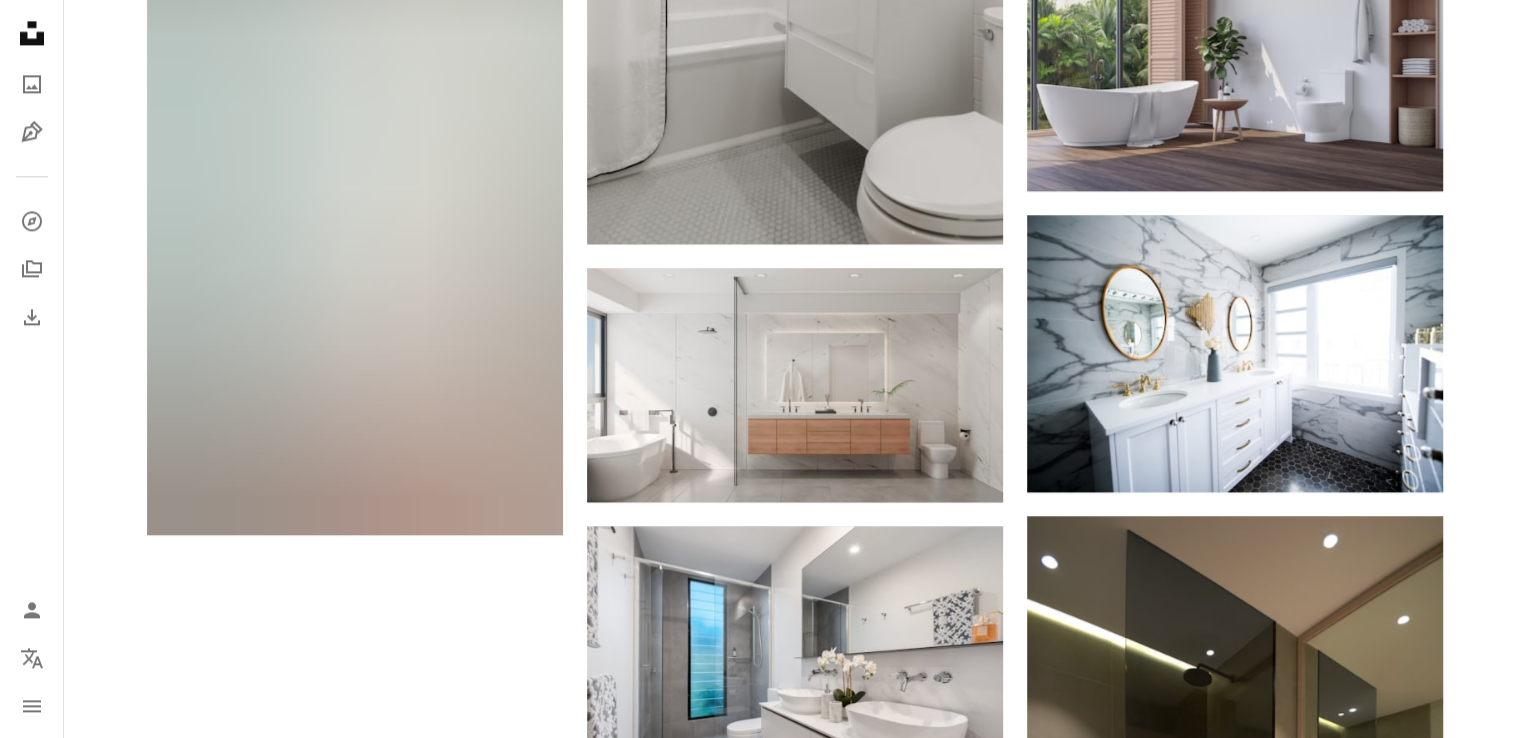 scroll, scrollTop: 2900, scrollLeft: 0, axis: vertical 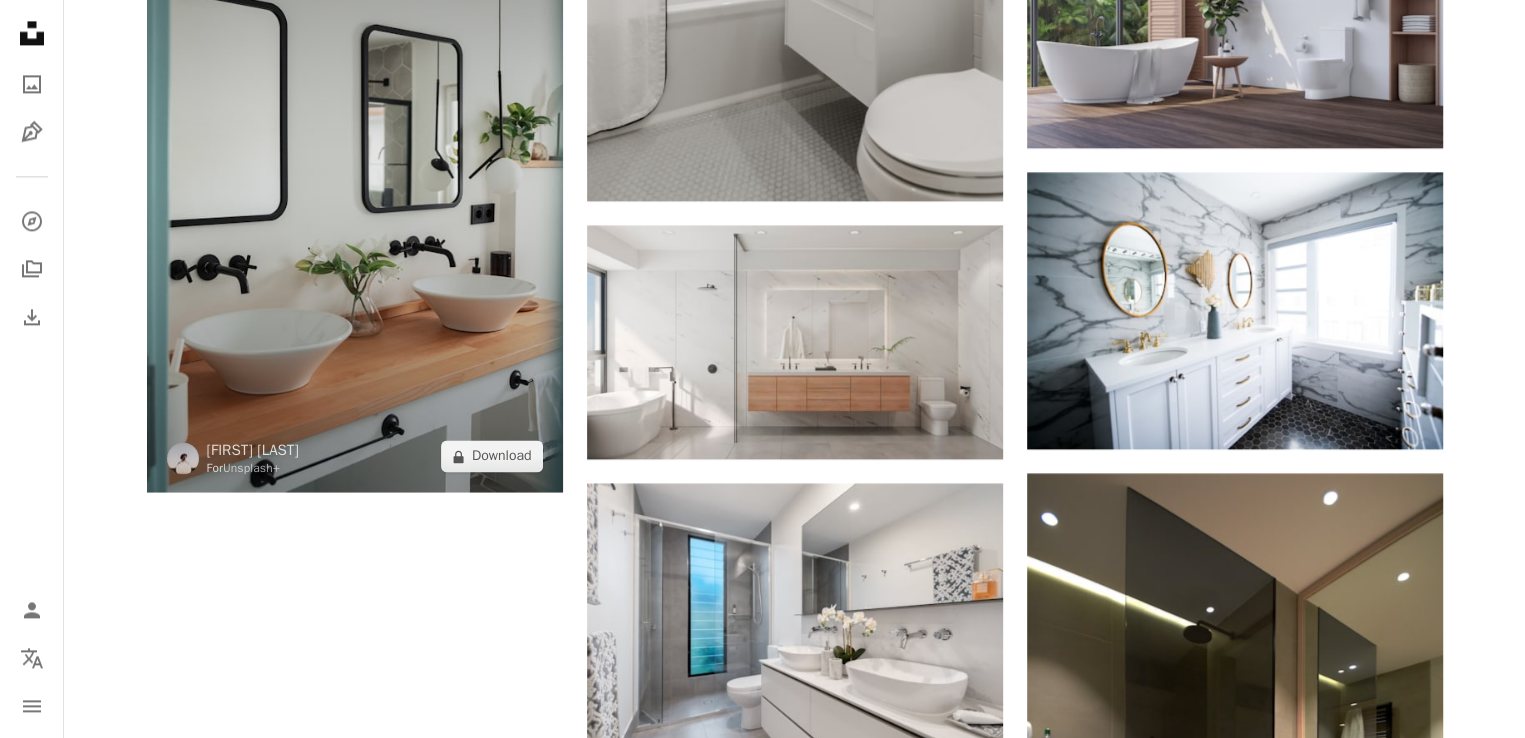 click at bounding box center (355, 180) 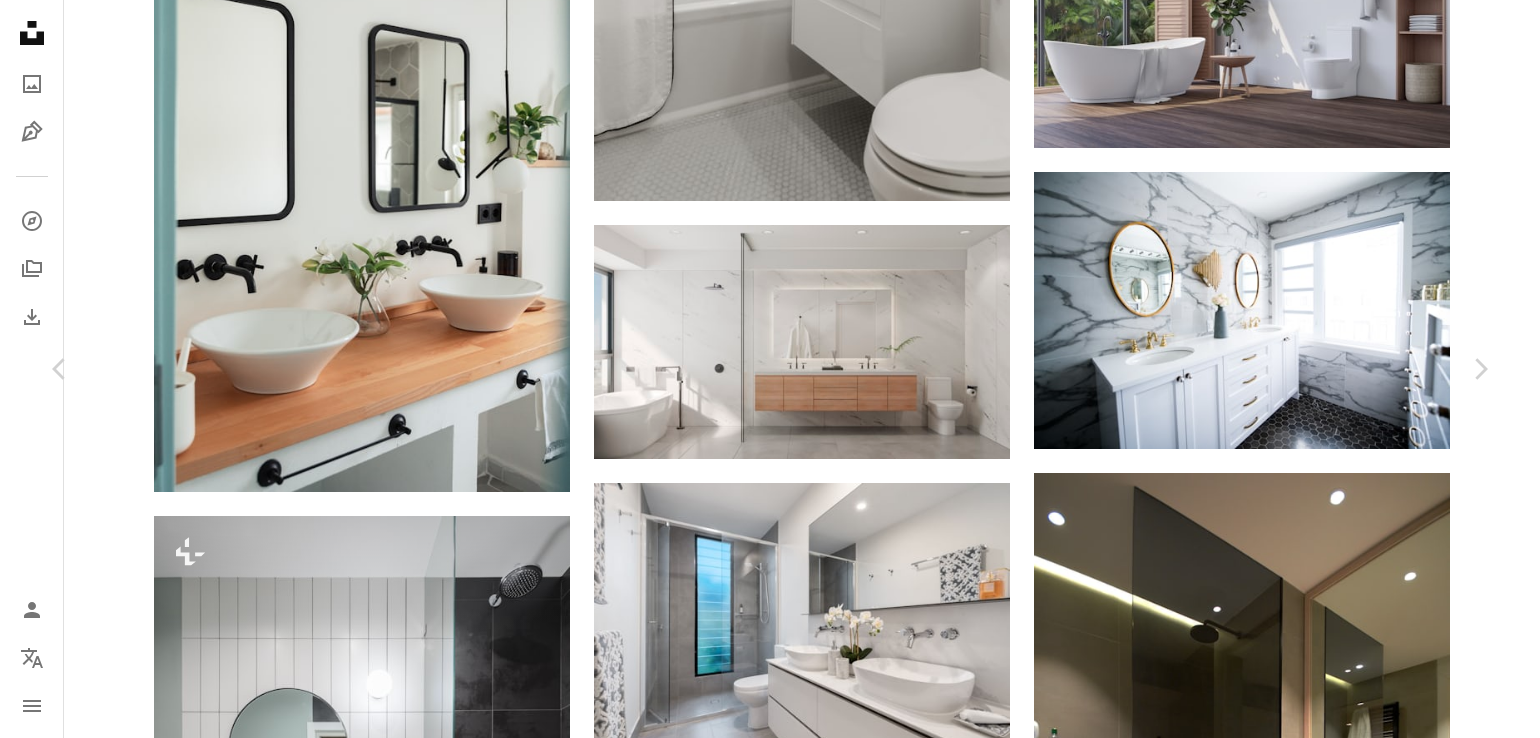 click on "Zoom in" at bounding box center [762, 6003] 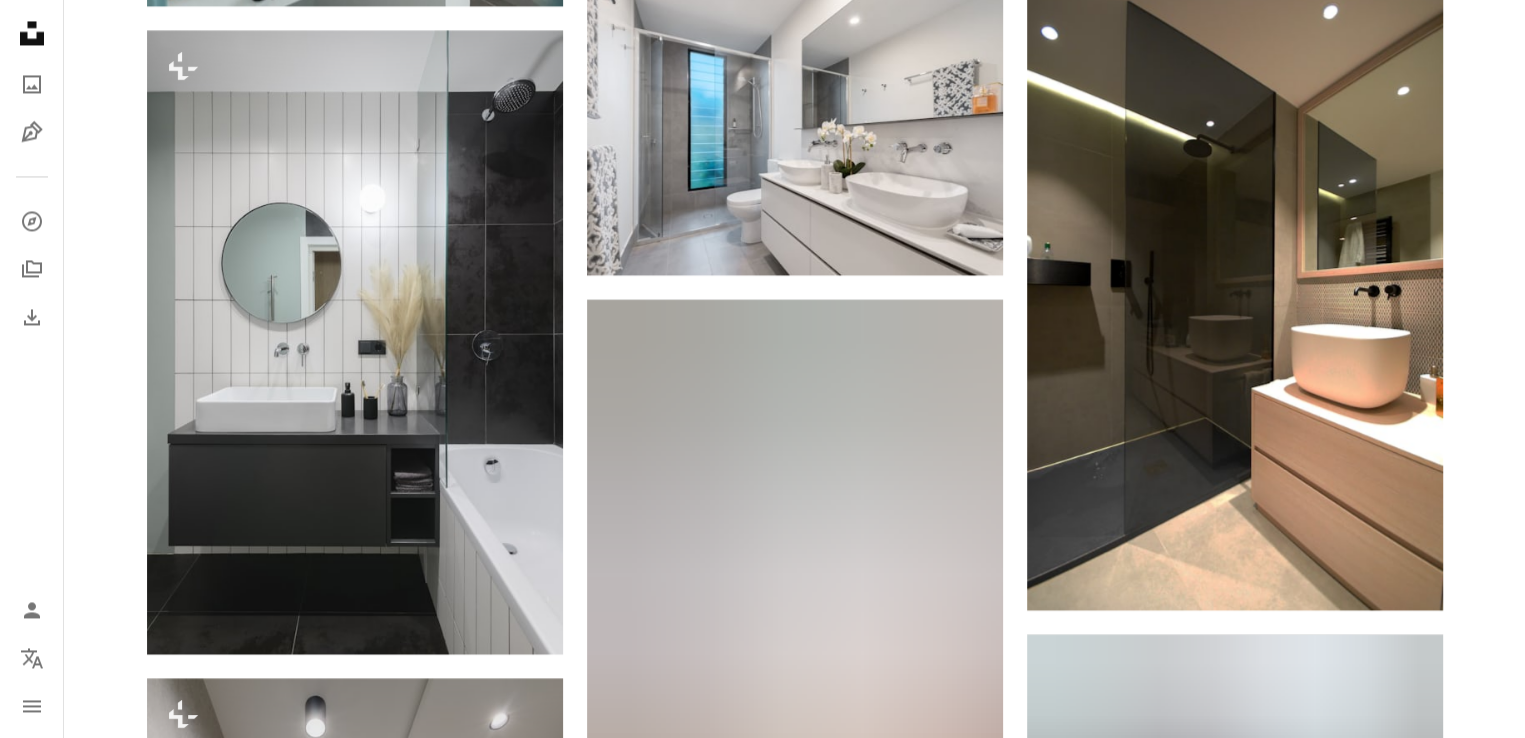 scroll, scrollTop: 3400, scrollLeft: 0, axis: vertical 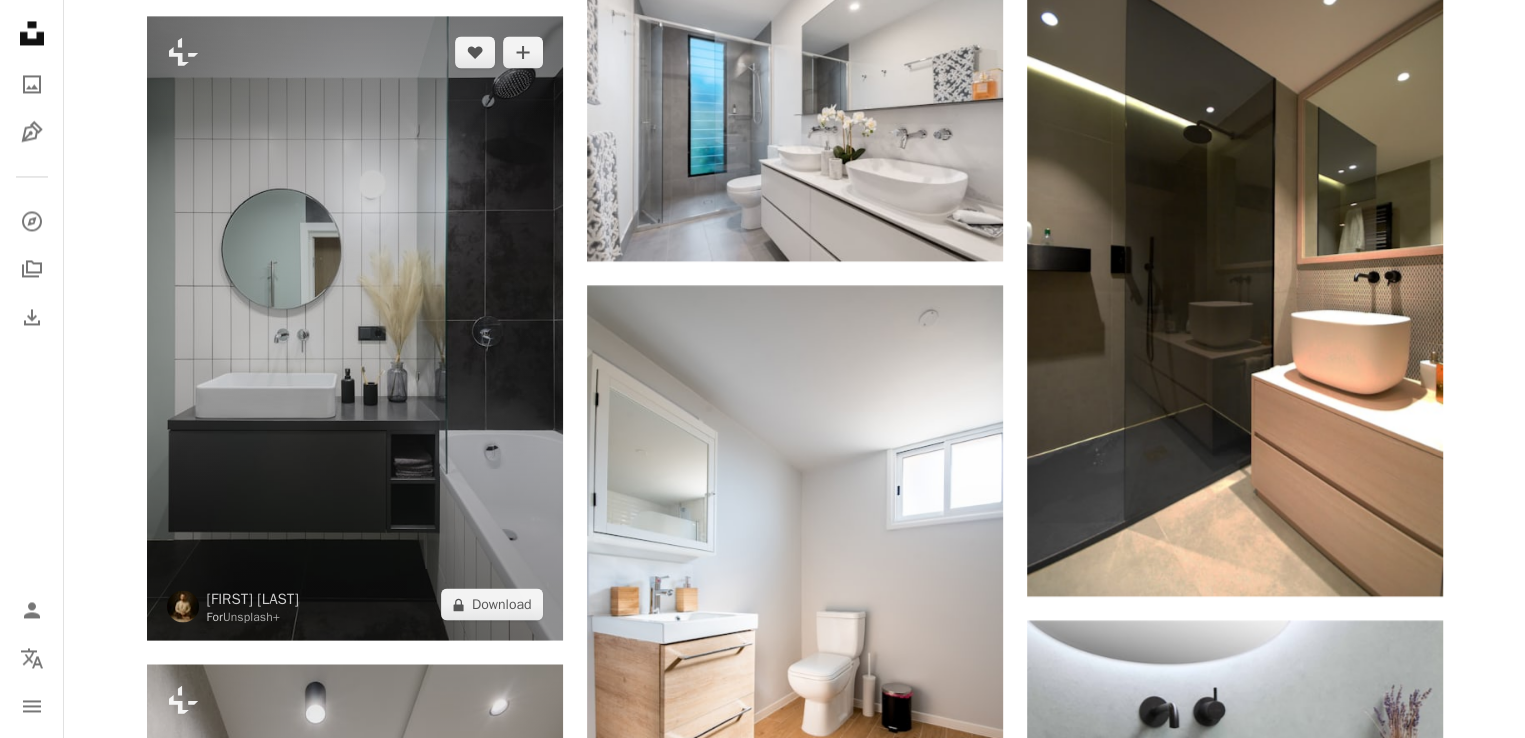 click at bounding box center [355, 328] 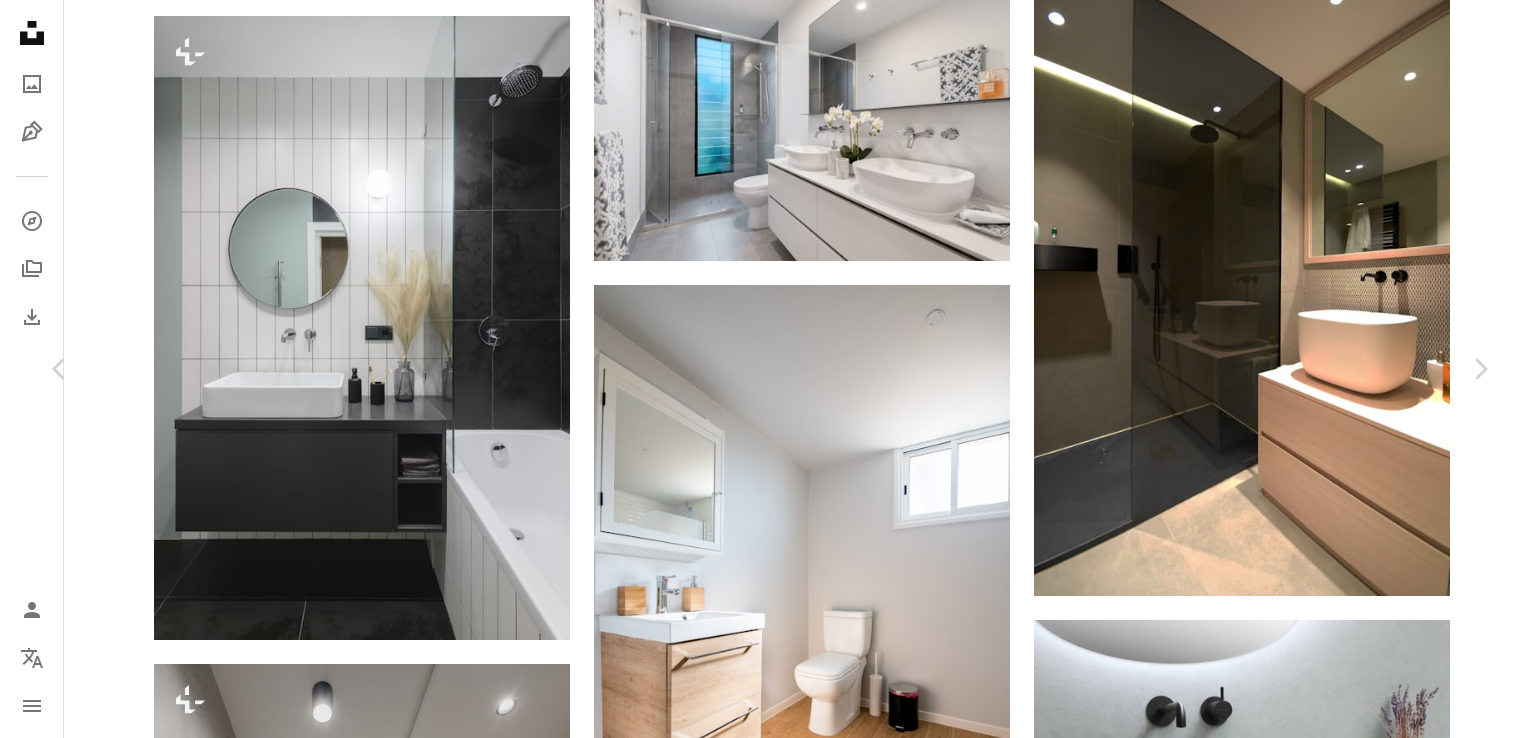 drag, startPoint x: 738, startPoint y: 367, endPoint x: 20, endPoint y: 18, distance: 798.32635 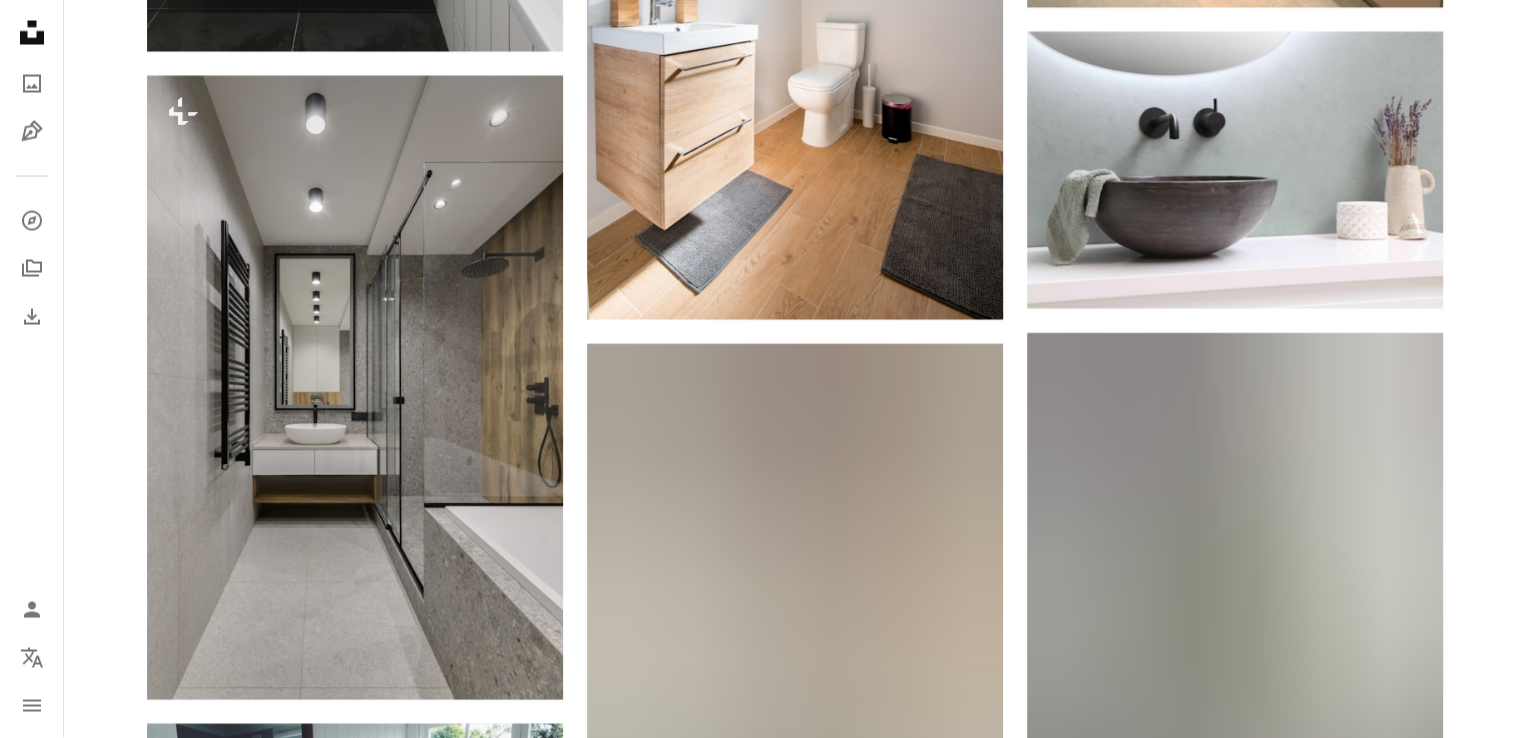 scroll, scrollTop: 4000, scrollLeft: 0, axis: vertical 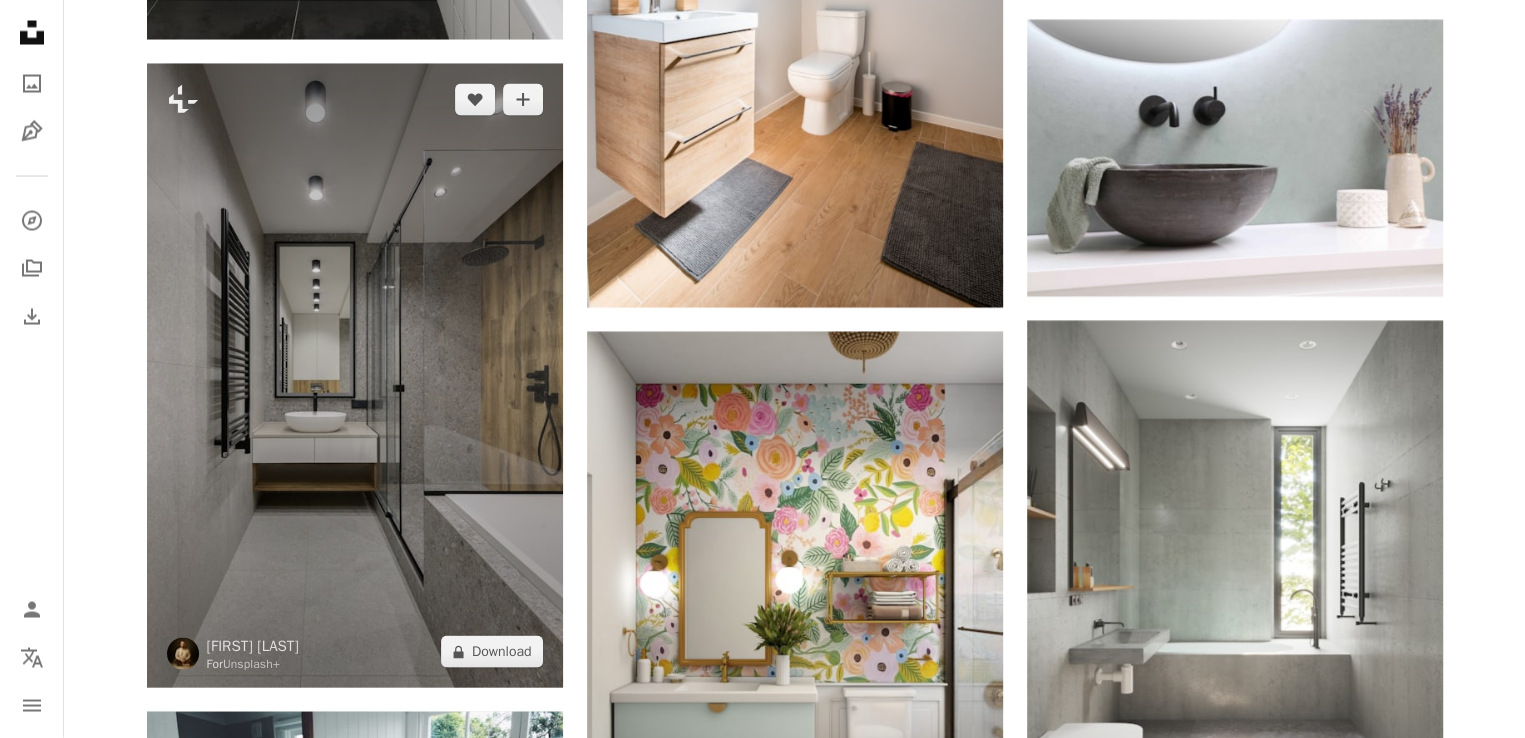 click at bounding box center (355, 376) 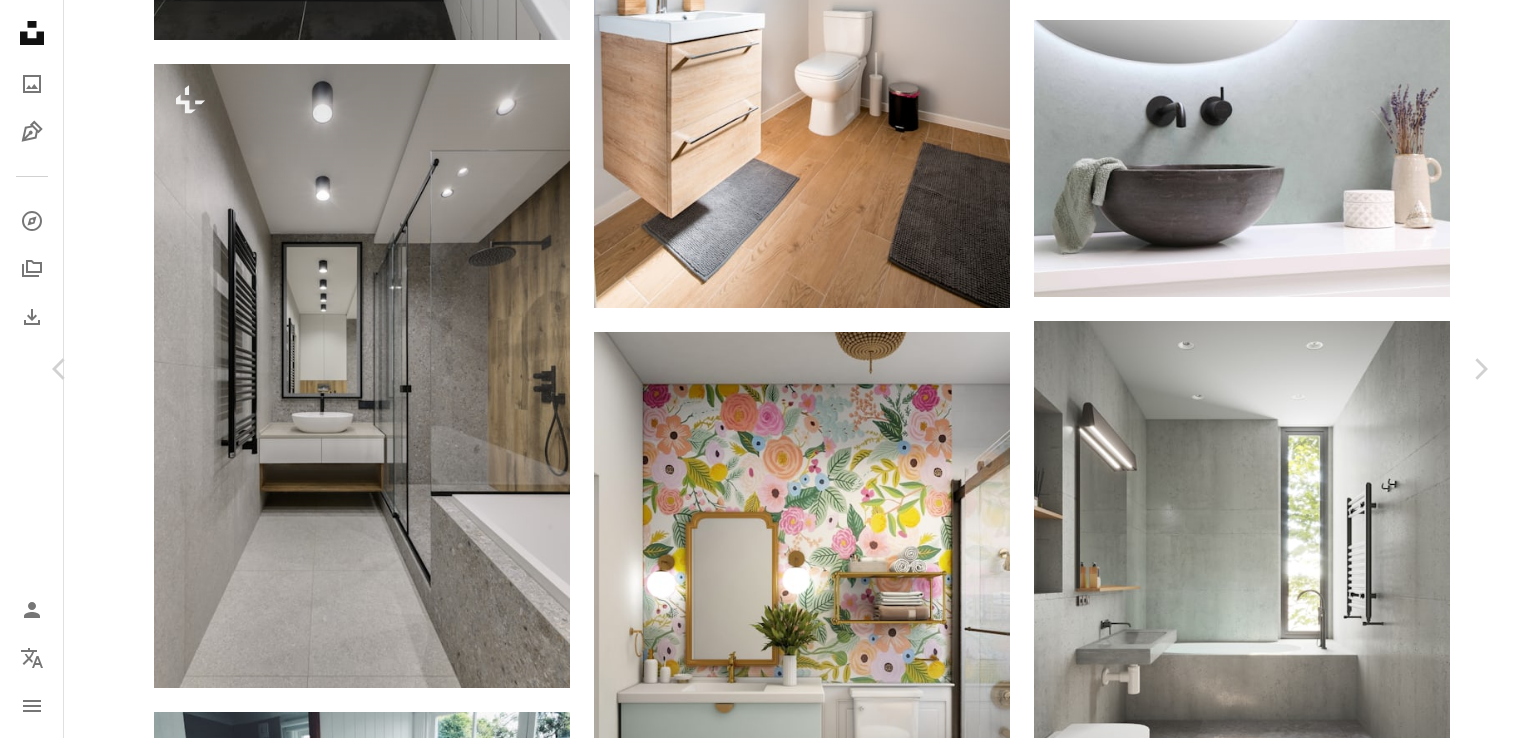 click on "An X shape" at bounding box center [20, 20] 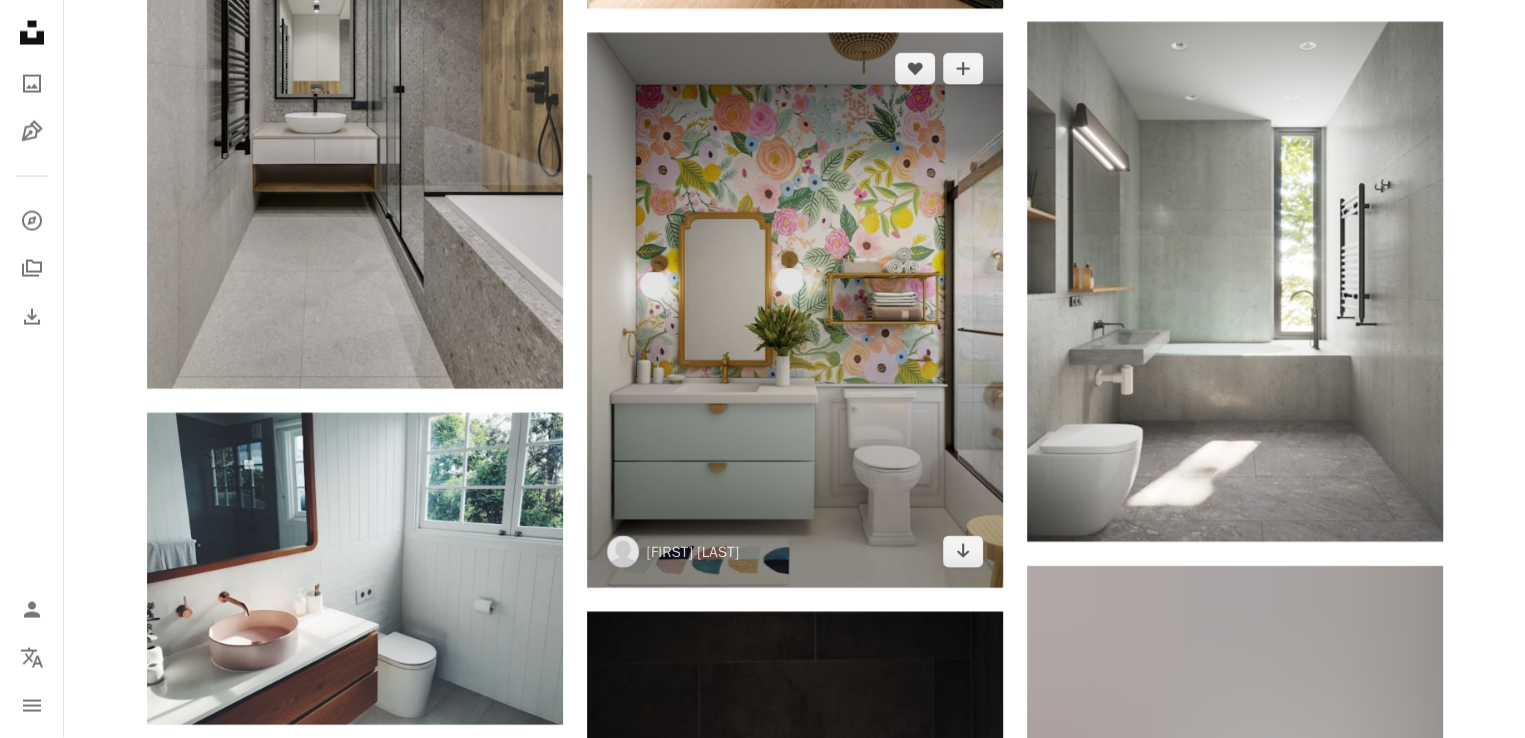 scroll, scrollTop: 4300, scrollLeft: 0, axis: vertical 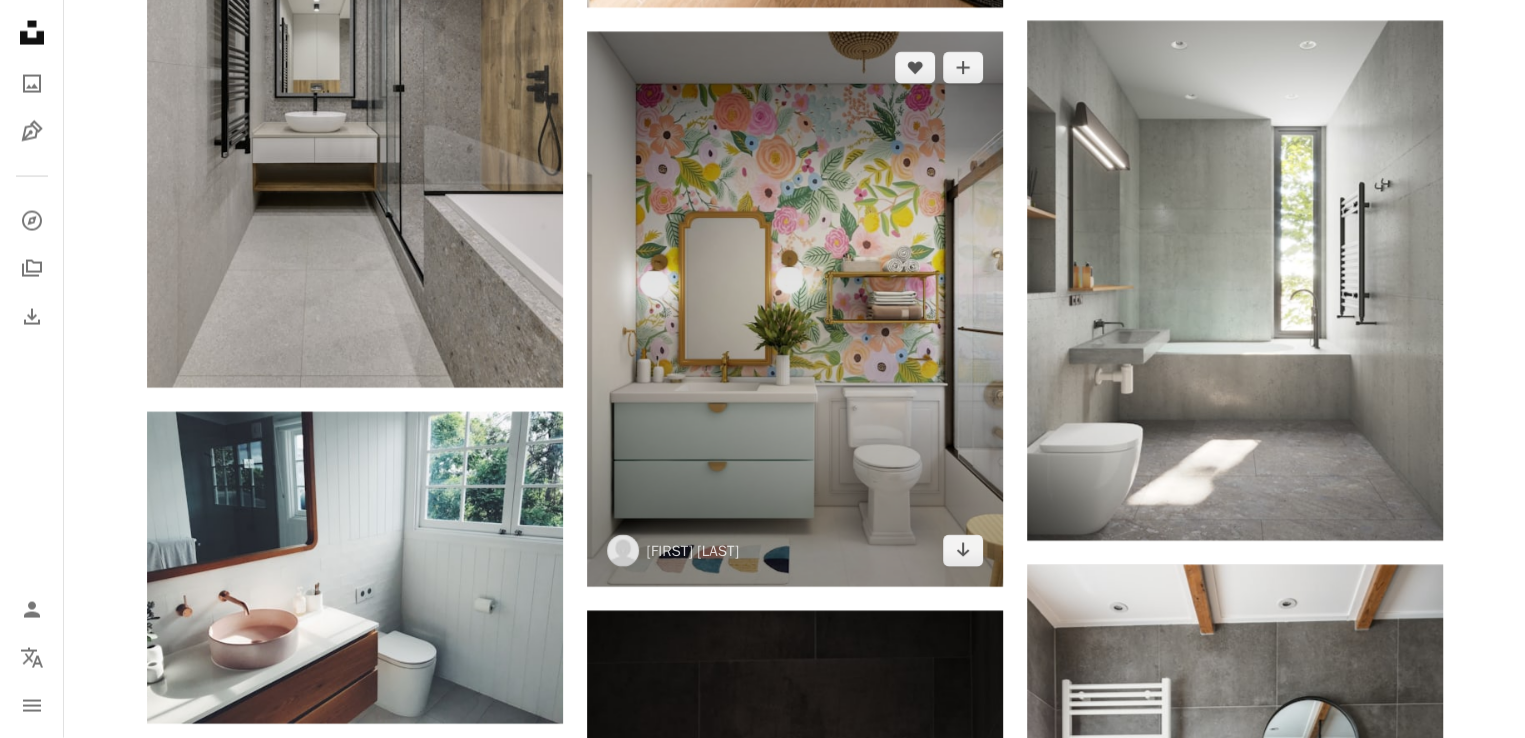 click at bounding box center (795, 309) 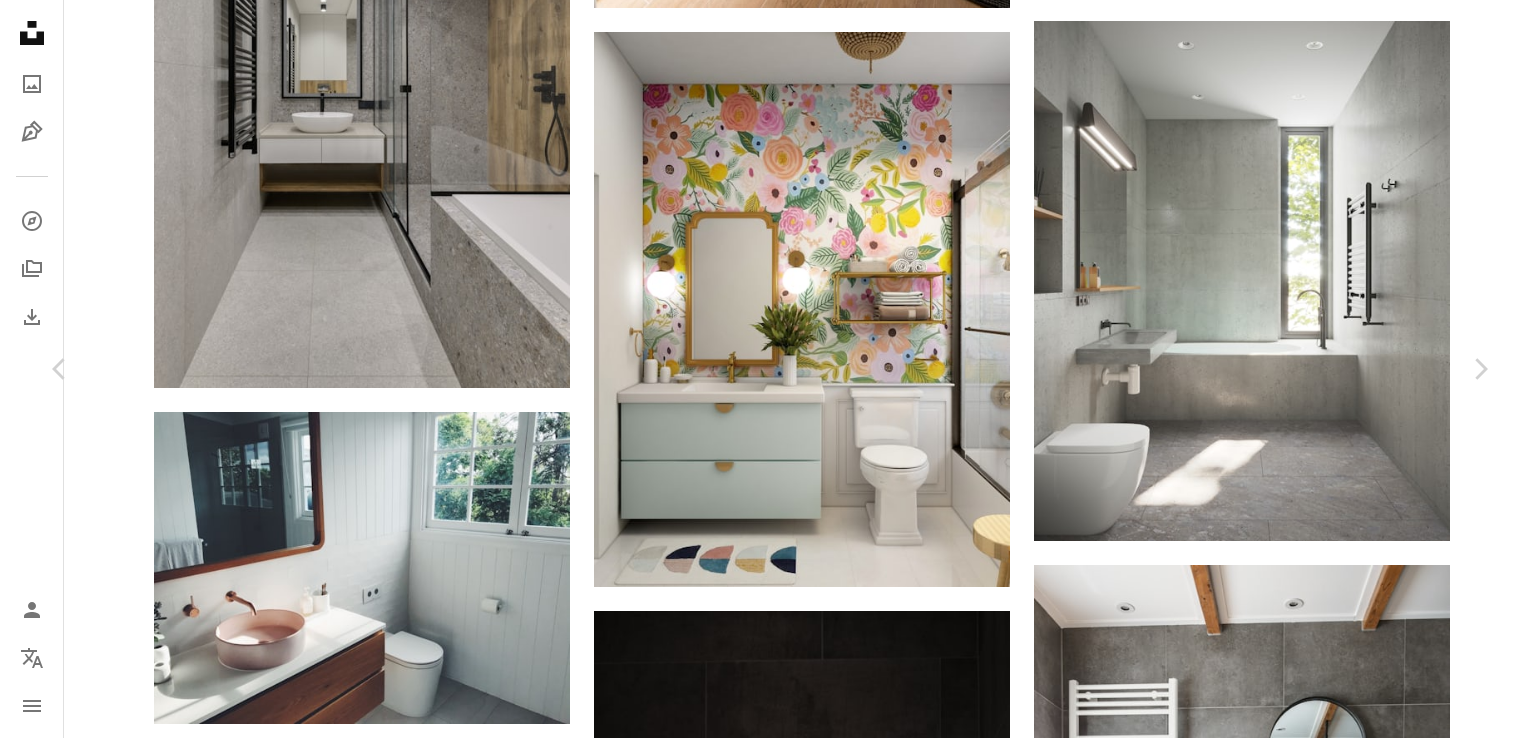 click on "An X shape" at bounding box center [20, 20] 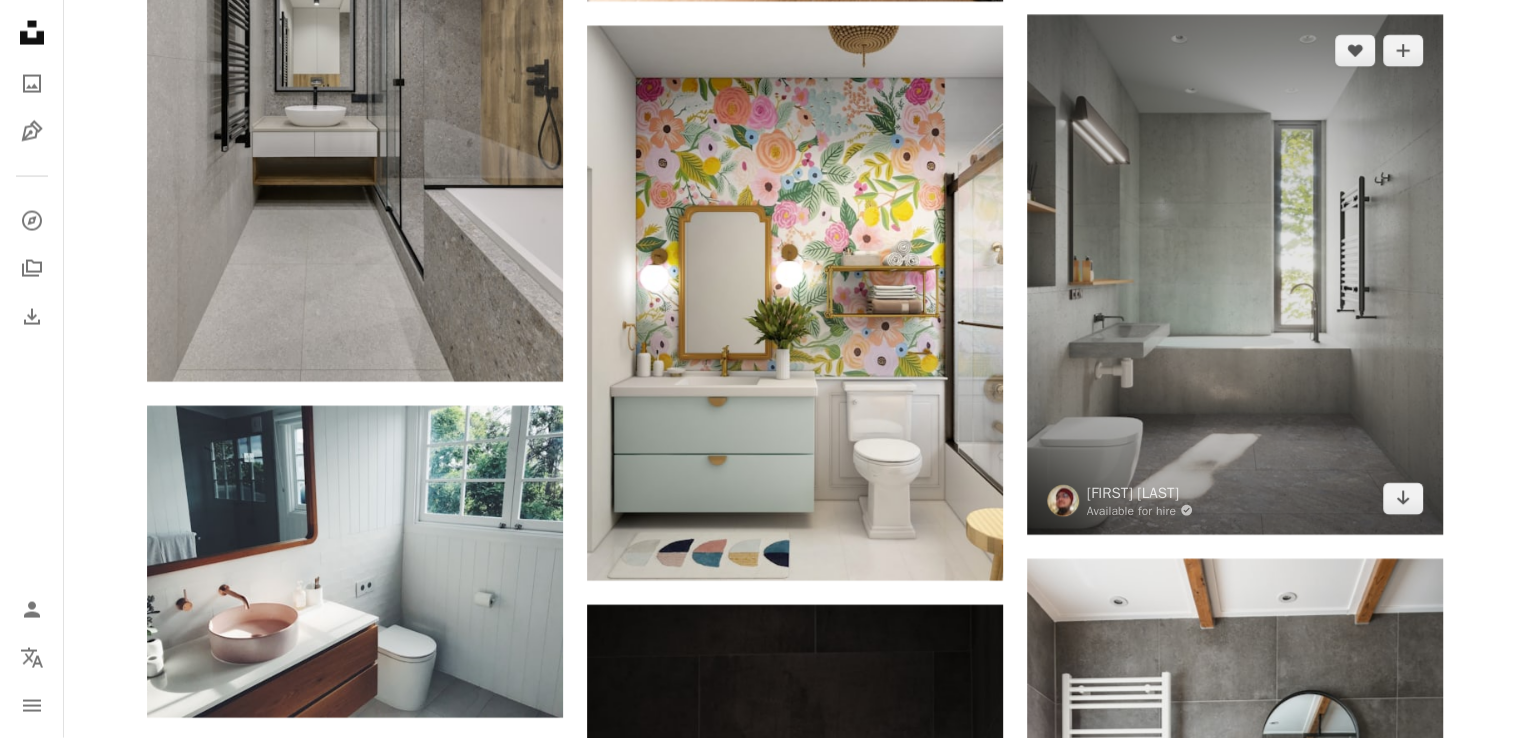 scroll, scrollTop: 4300, scrollLeft: 0, axis: vertical 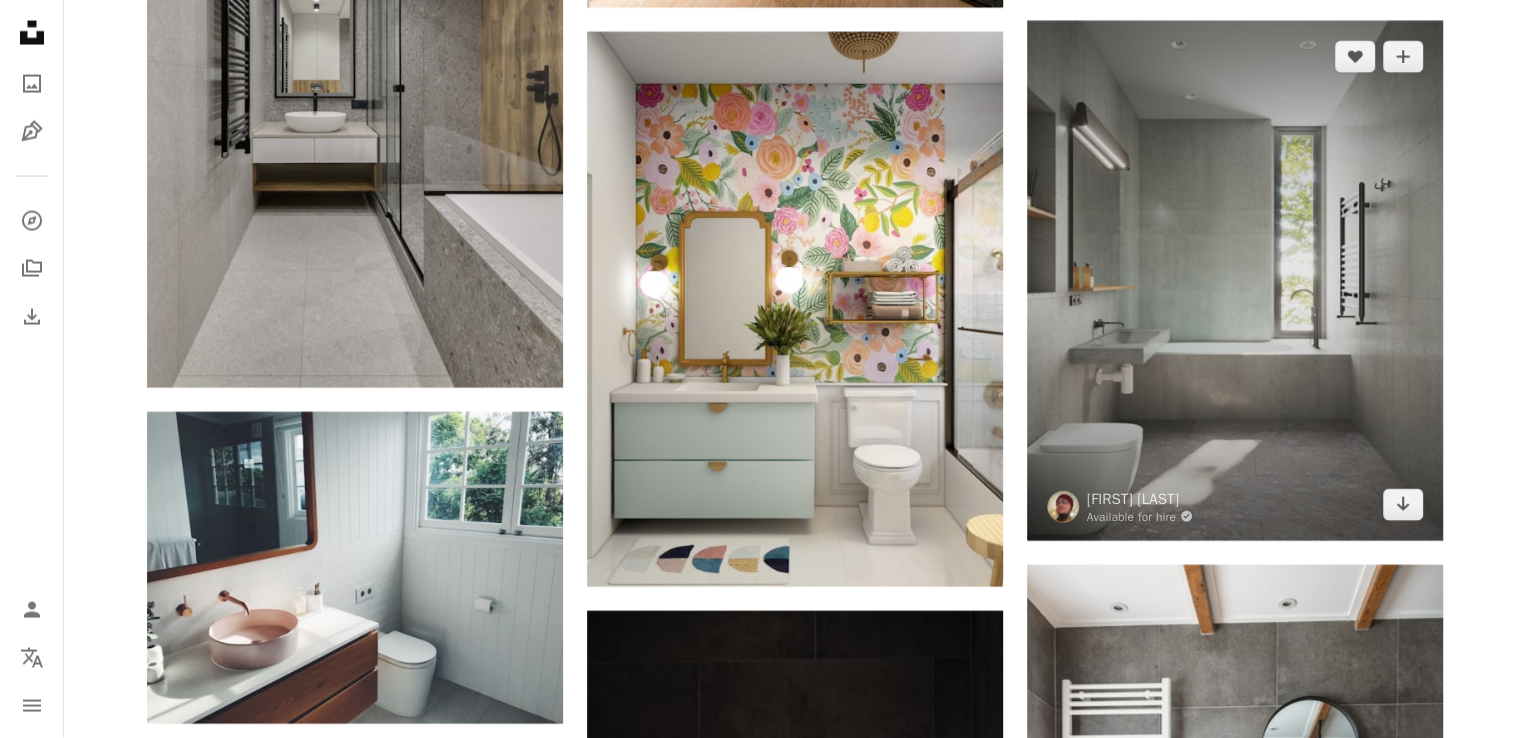 click at bounding box center [1235, 281] 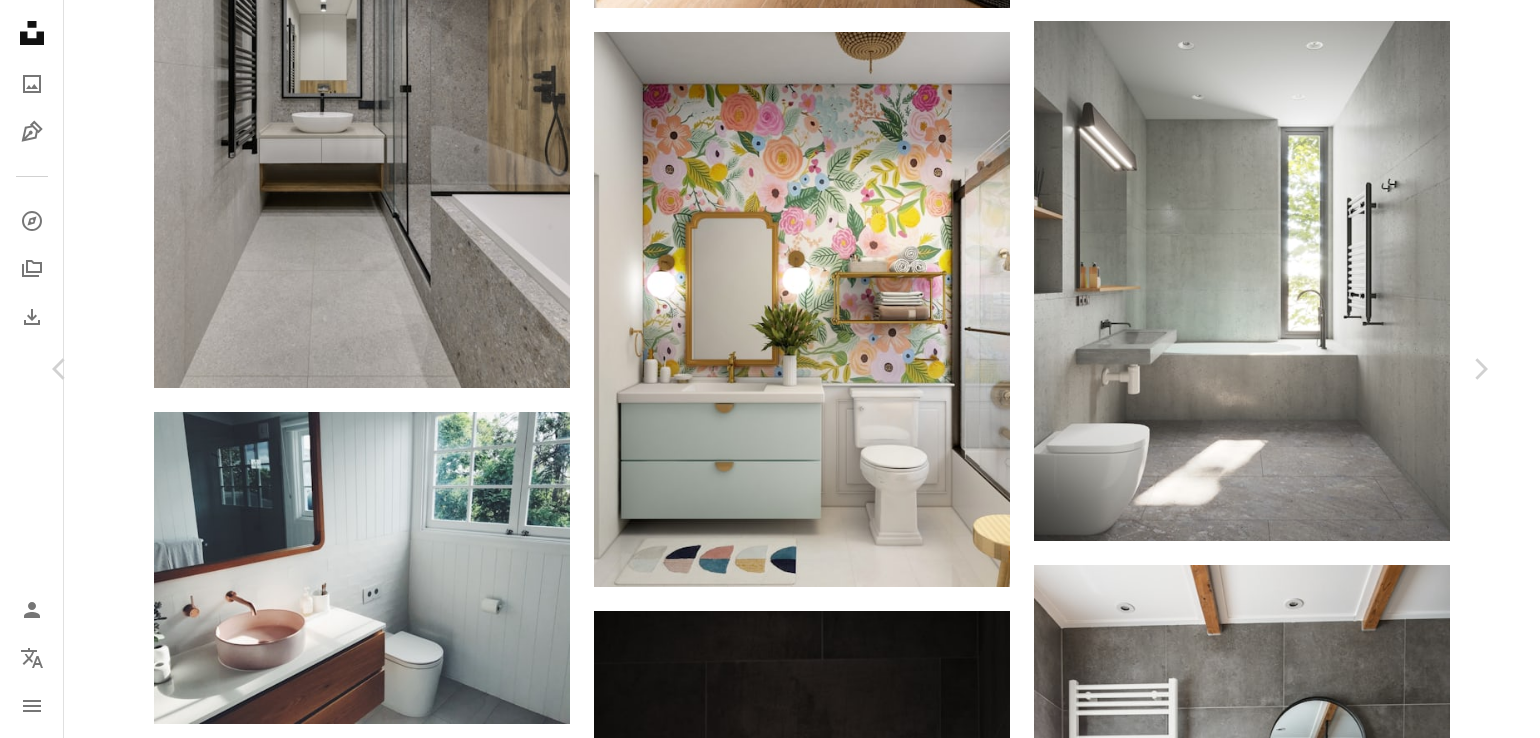 click on "An X shape" at bounding box center (20, 20) 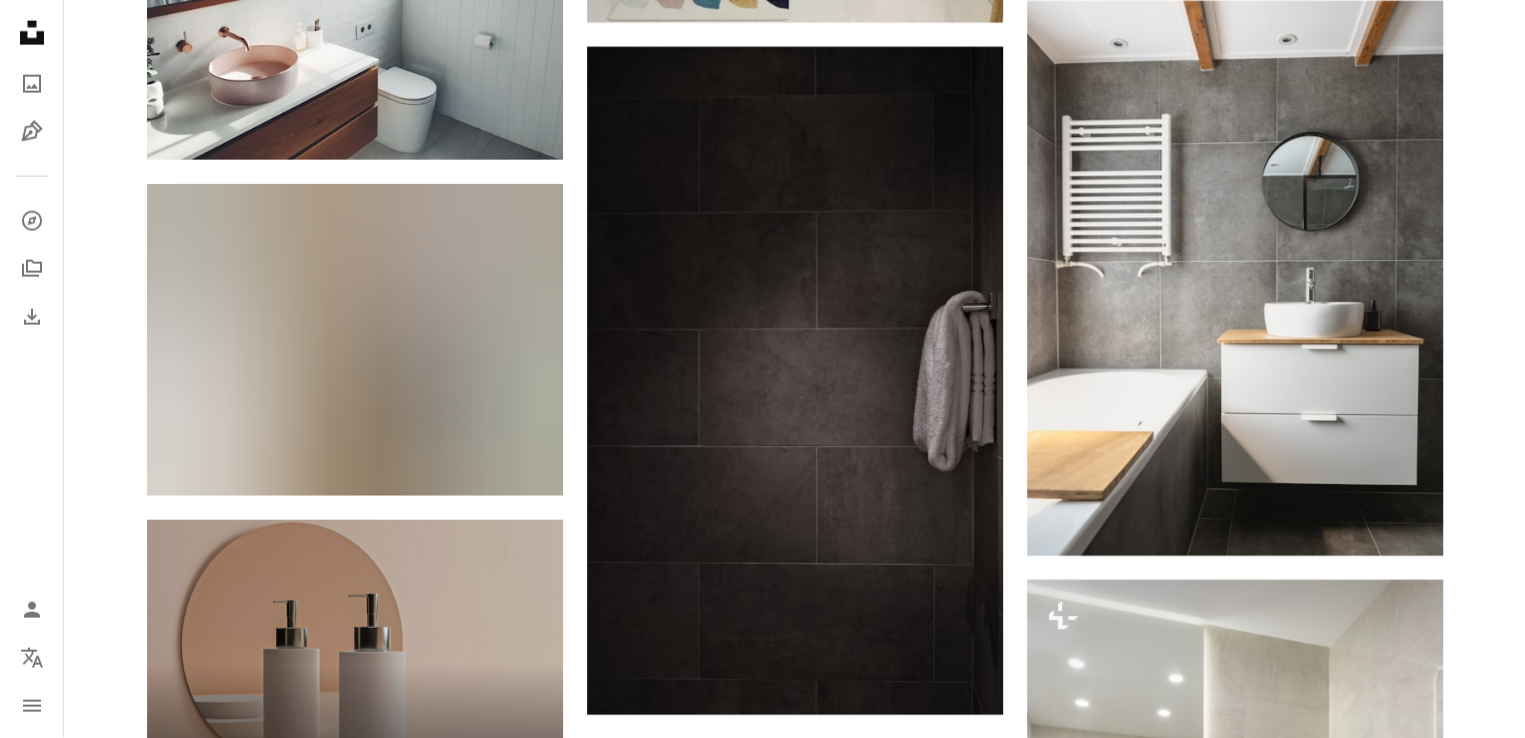 scroll, scrollTop: 4900, scrollLeft: 0, axis: vertical 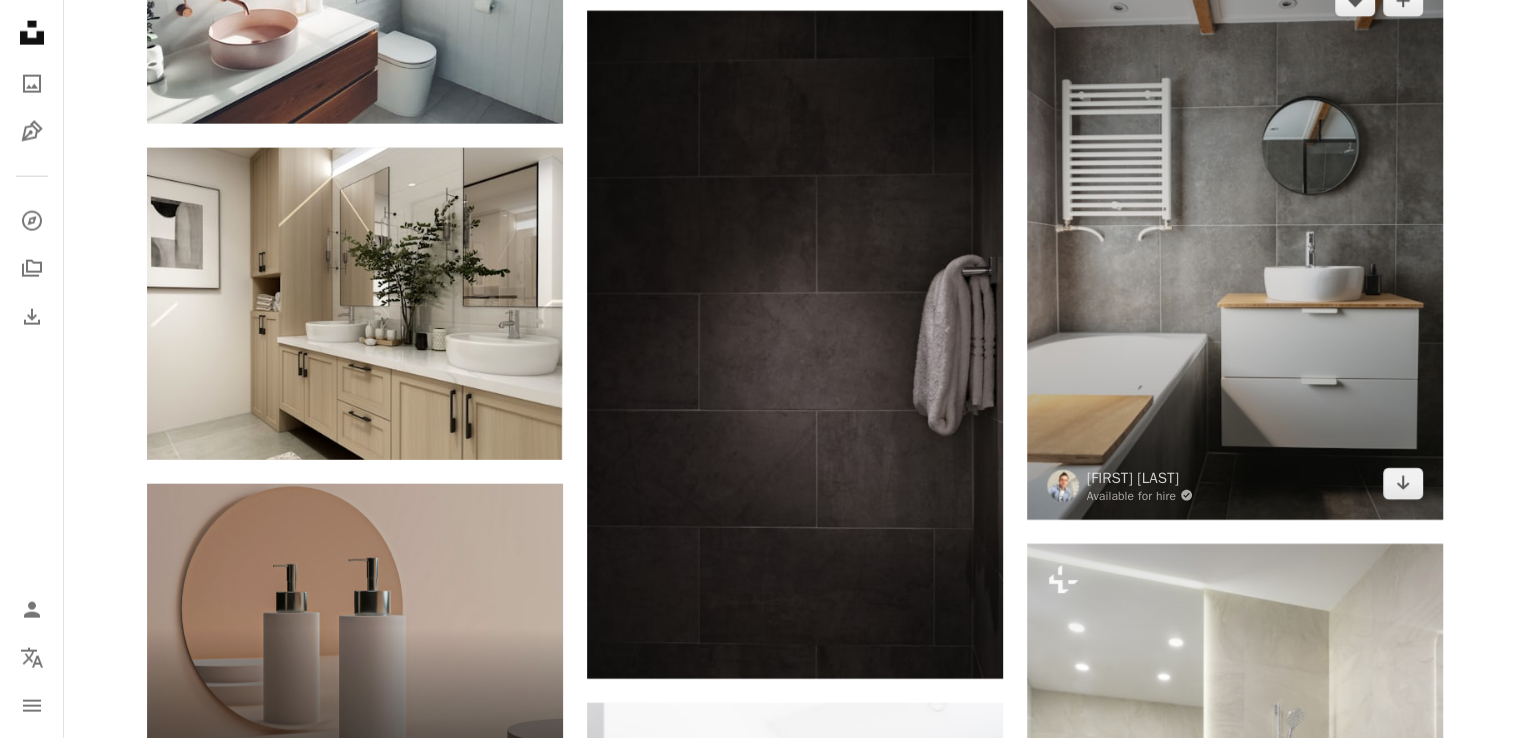 click at bounding box center (1235, 242) 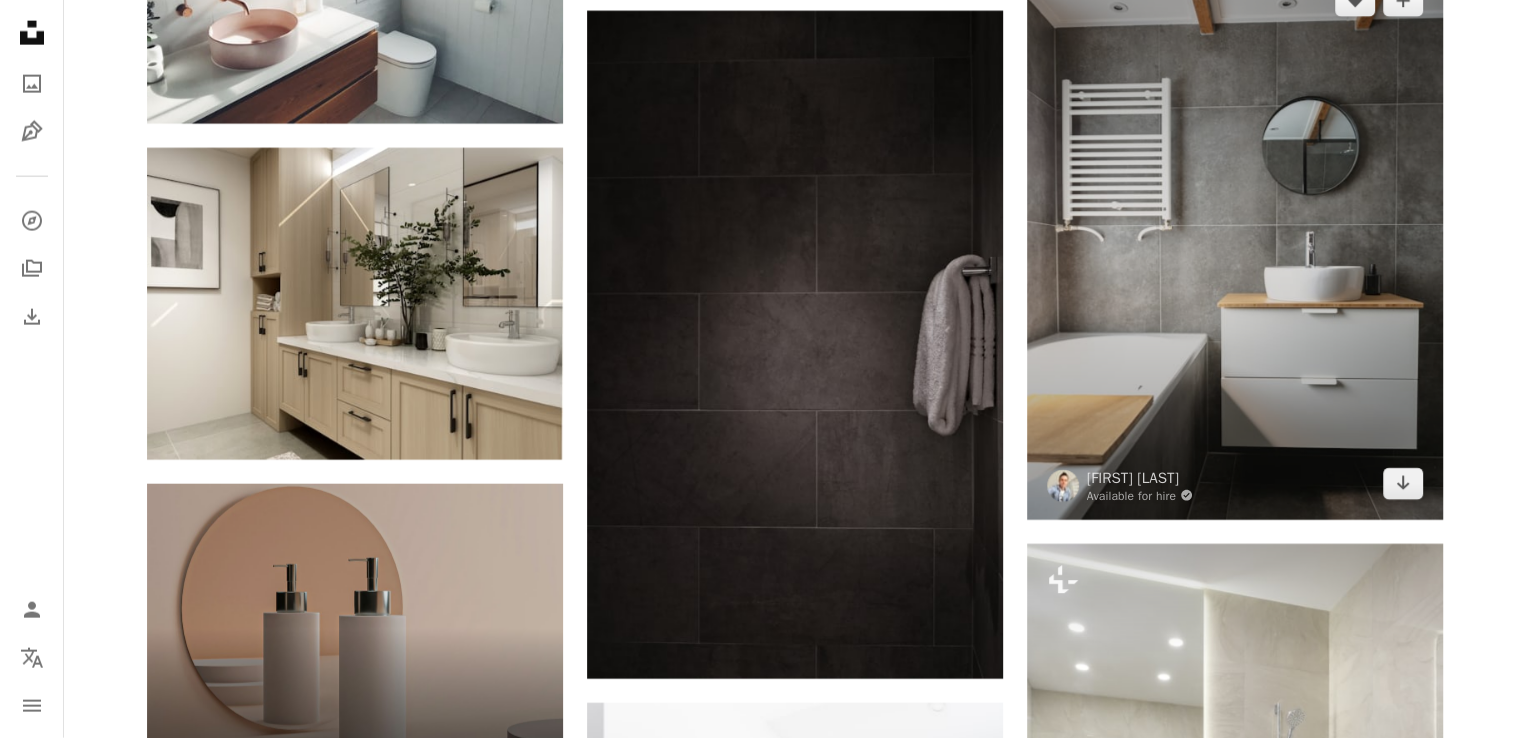 click at bounding box center [1235, 242] 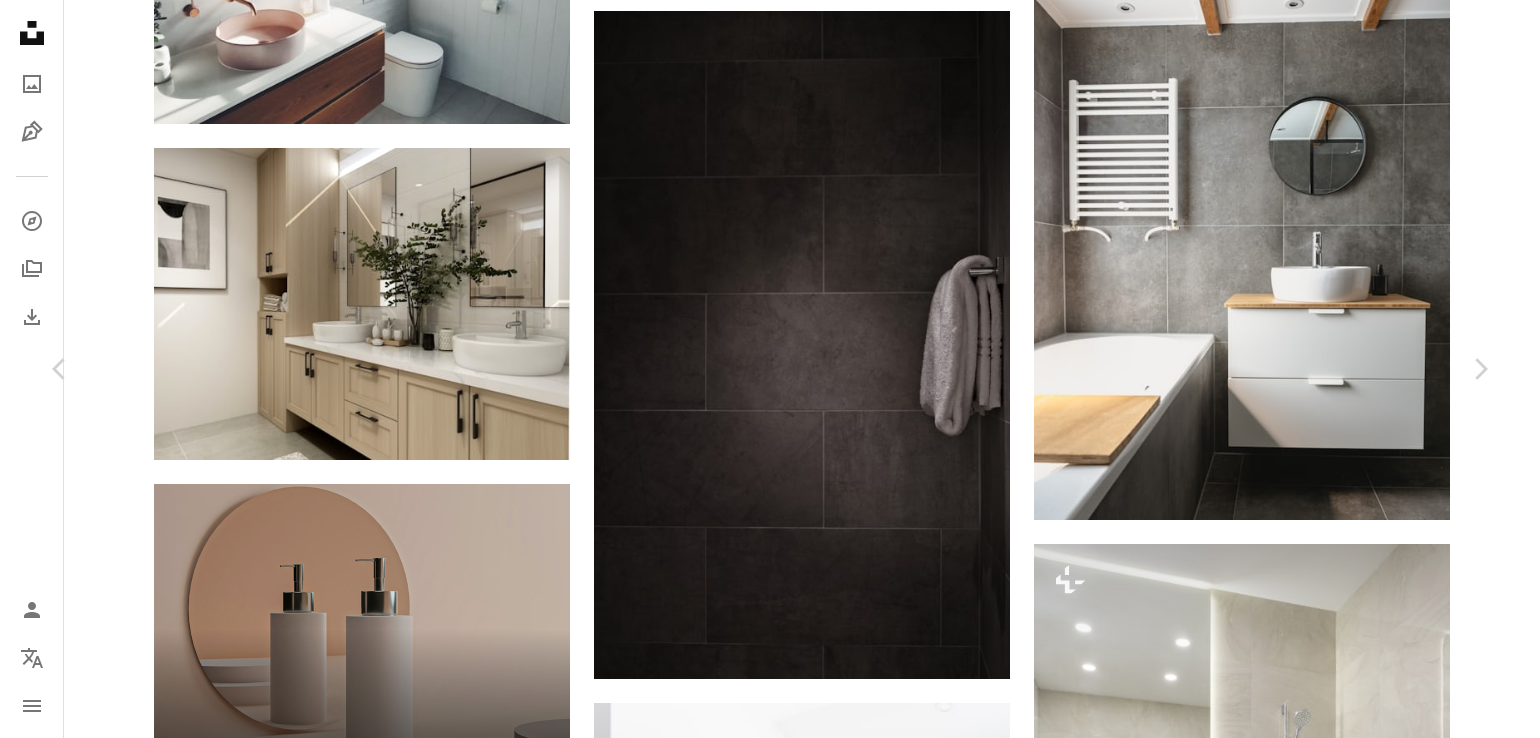 click on "Zoom in" at bounding box center (762, 4003) 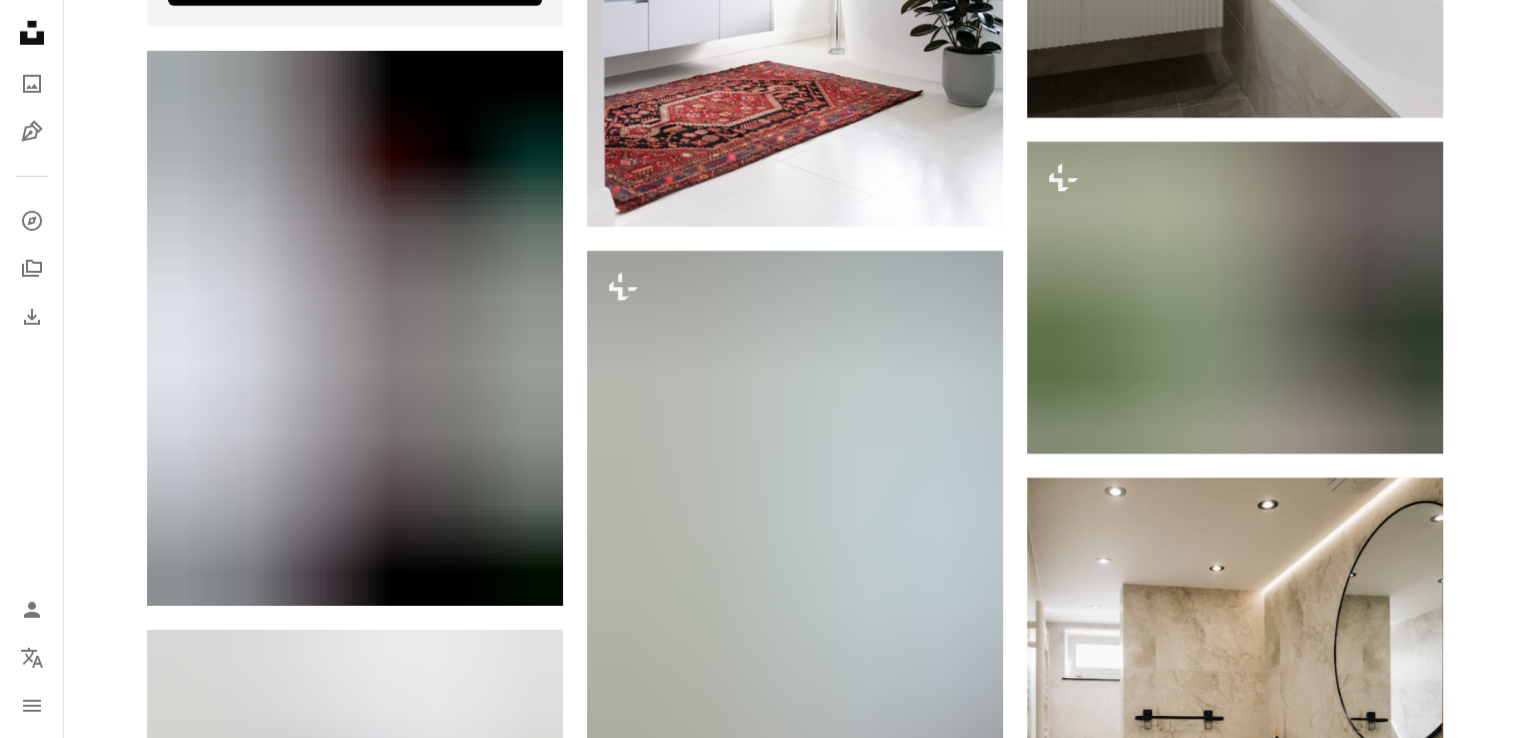 scroll, scrollTop: 5900, scrollLeft: 0, axis: vertical 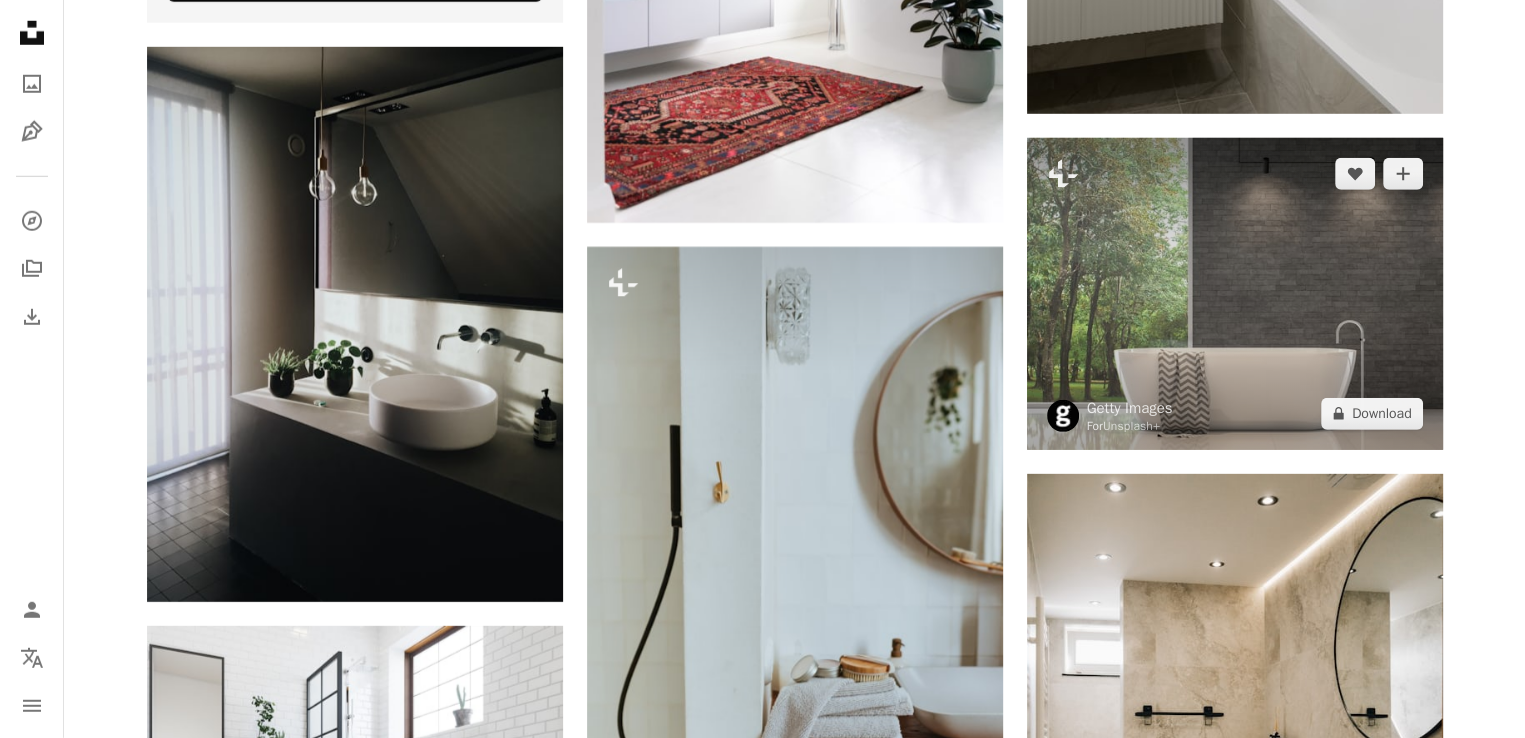click at bounding box center (1235, 294) 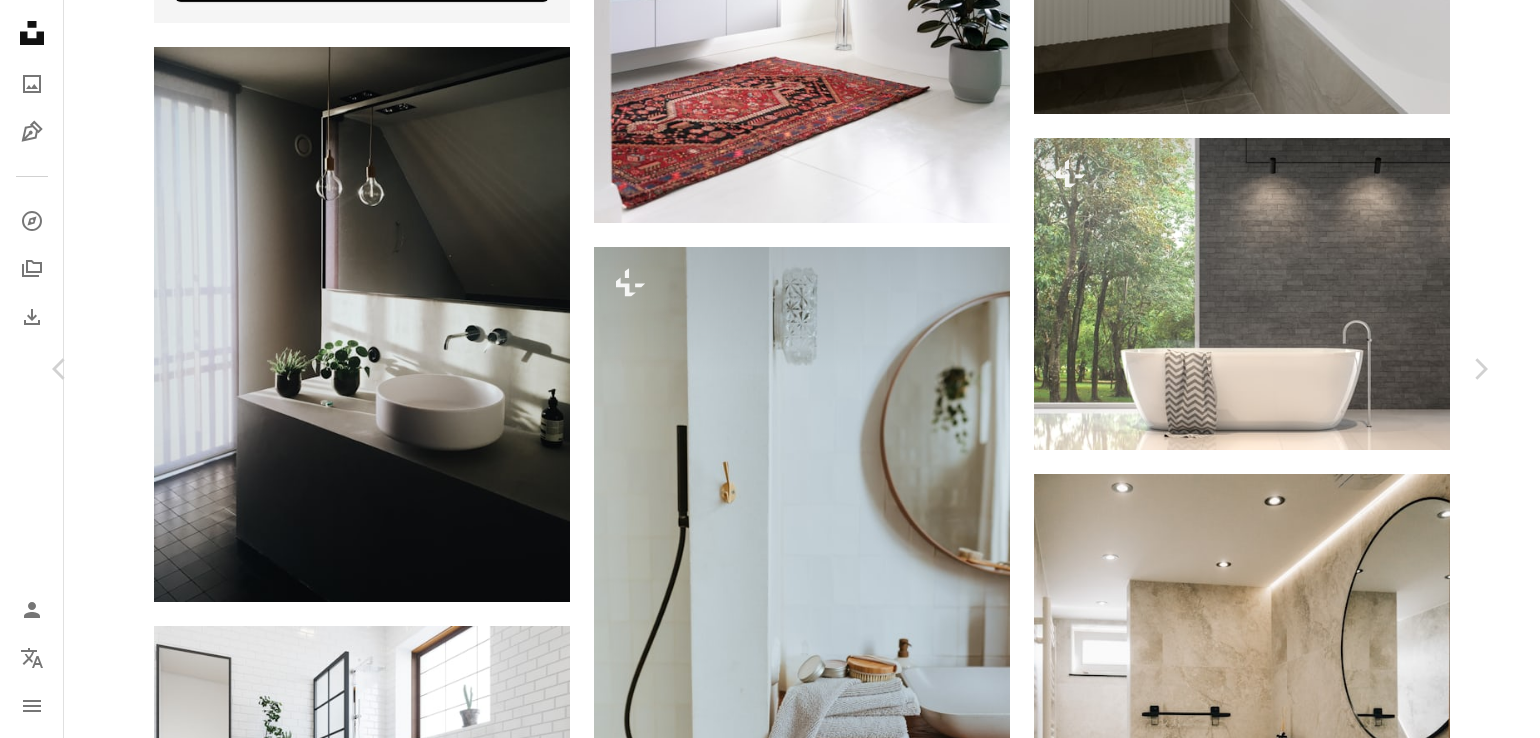 click on "Zoom in" at bounding box center [762, 3003] 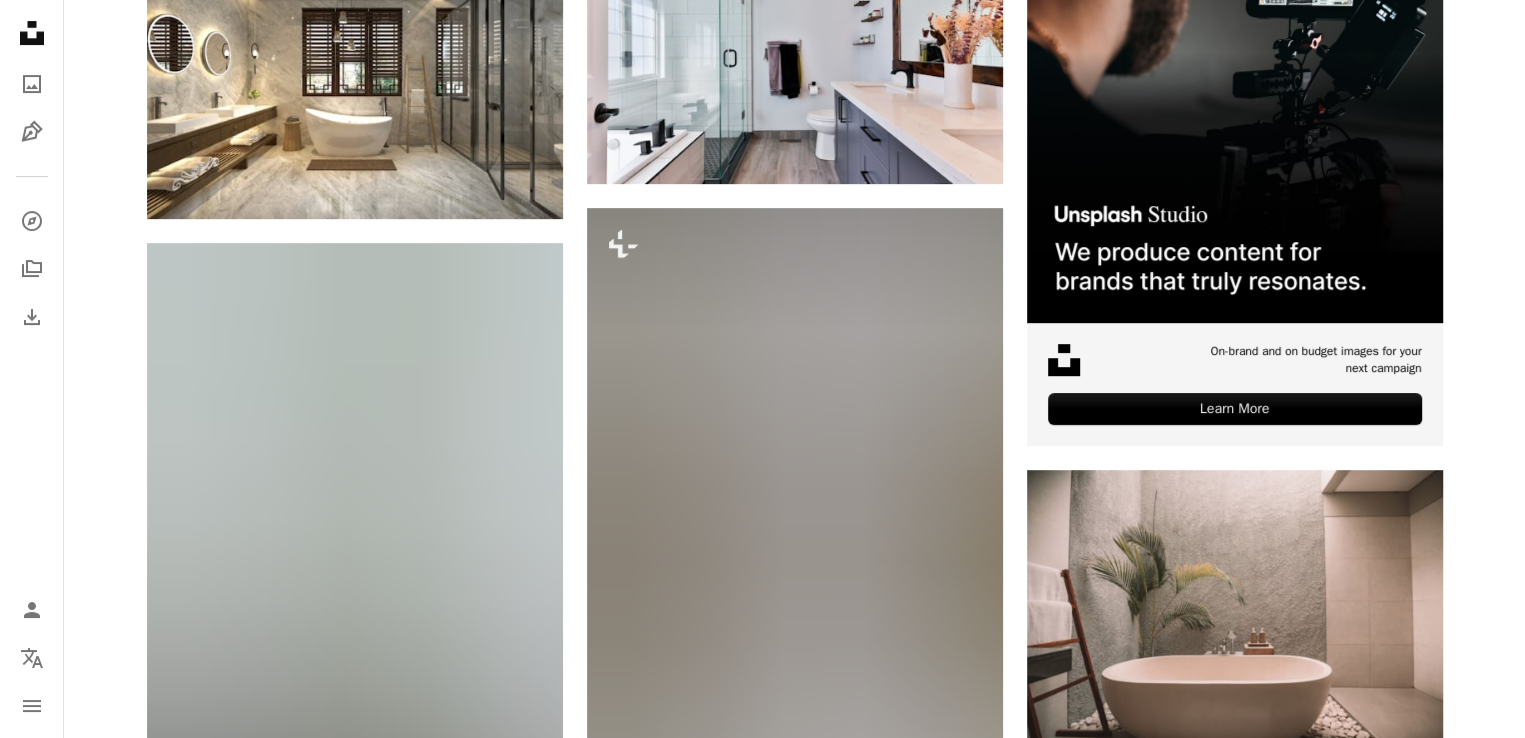 scroll, scrollTop: 0, scrollLeft: 0, axis: both 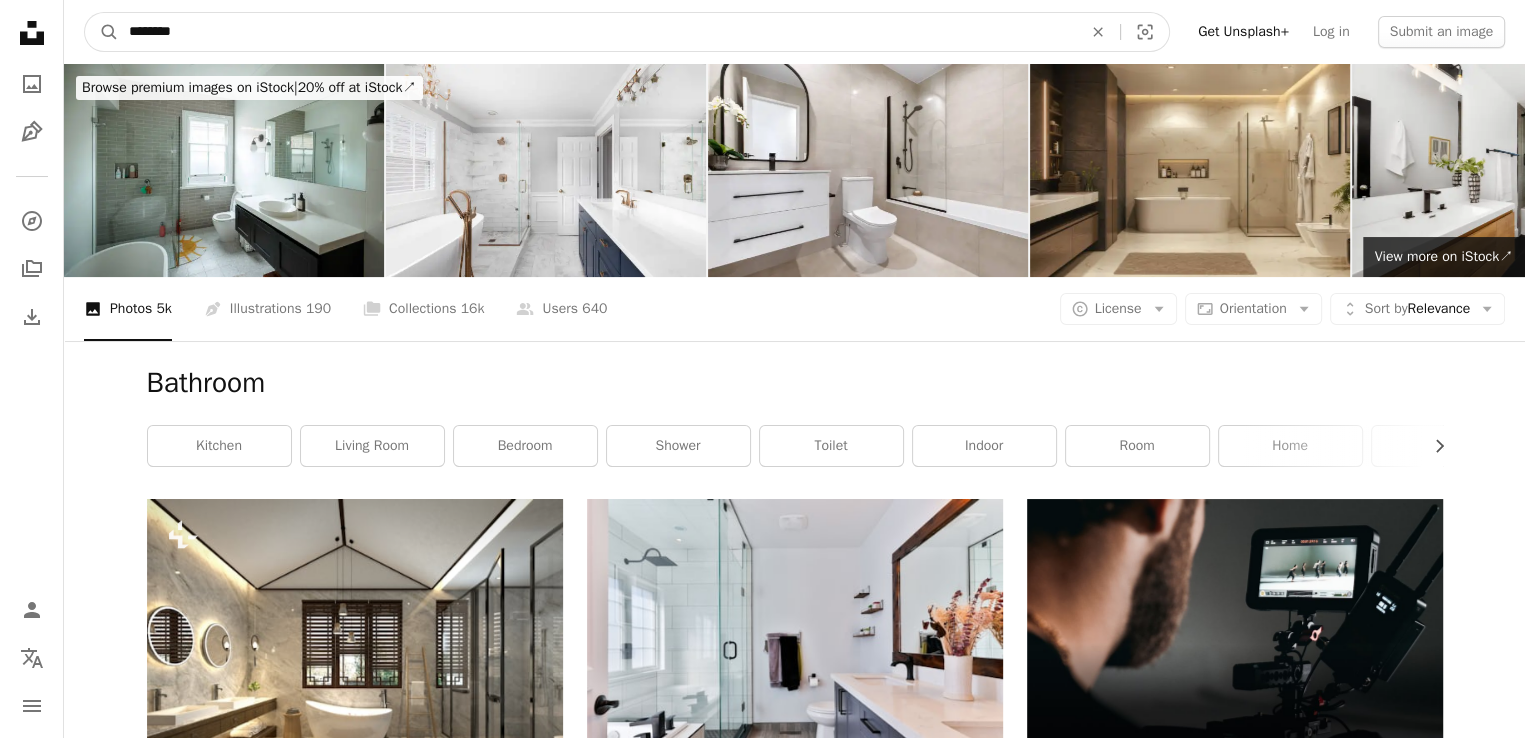 click on "********" at bounding box center [597, 32] 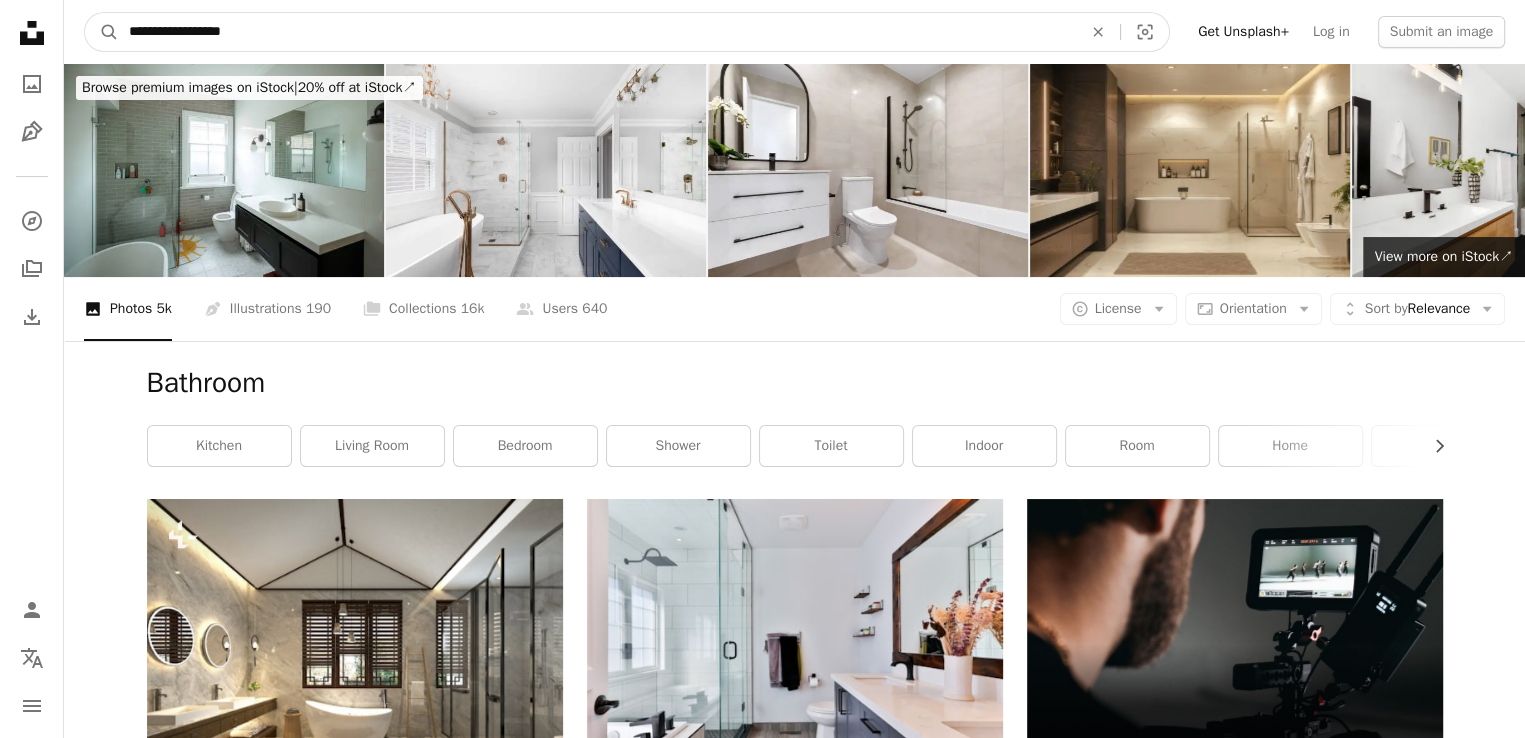 type on "**********" 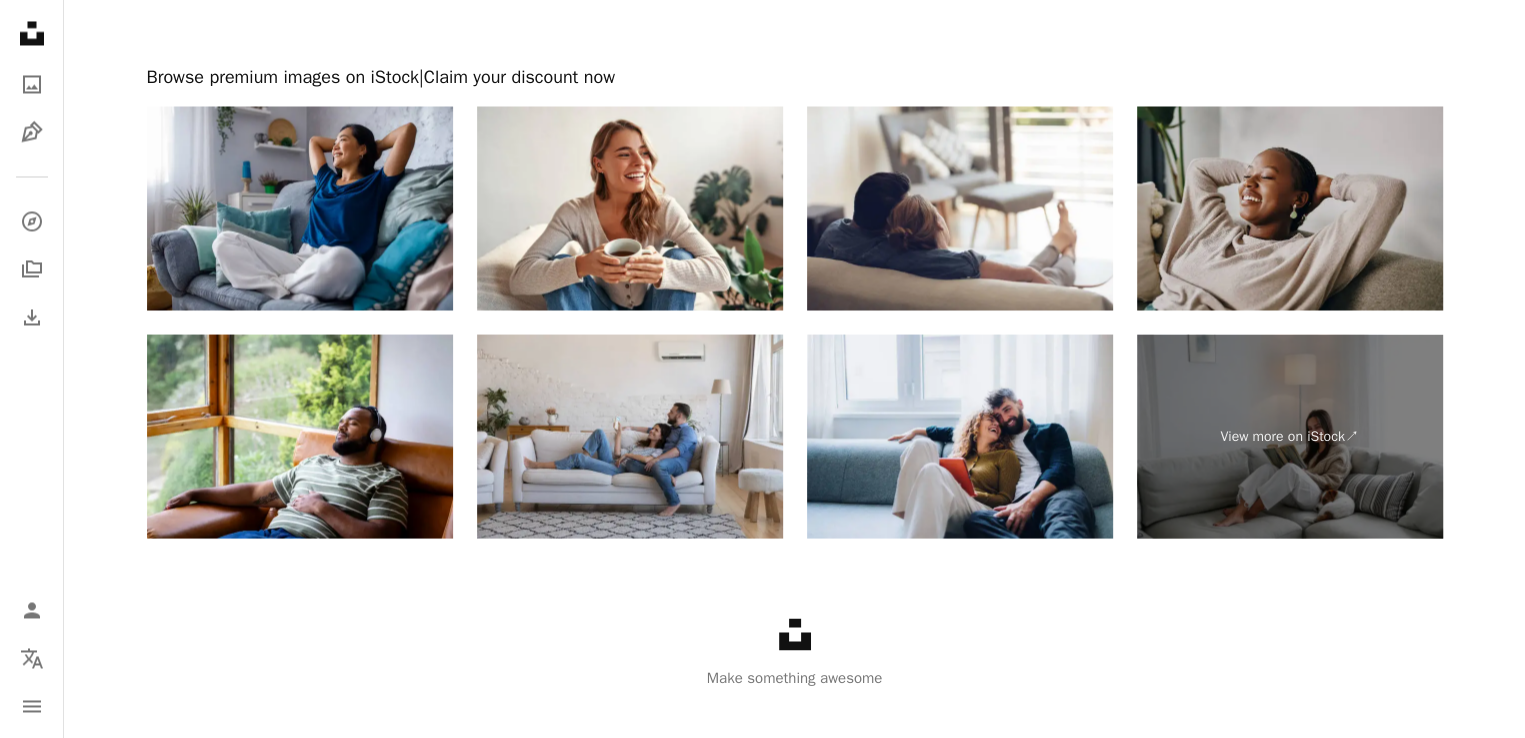 scroll, scrollTop: 3676, scrollLeft: 0, axis: vertical 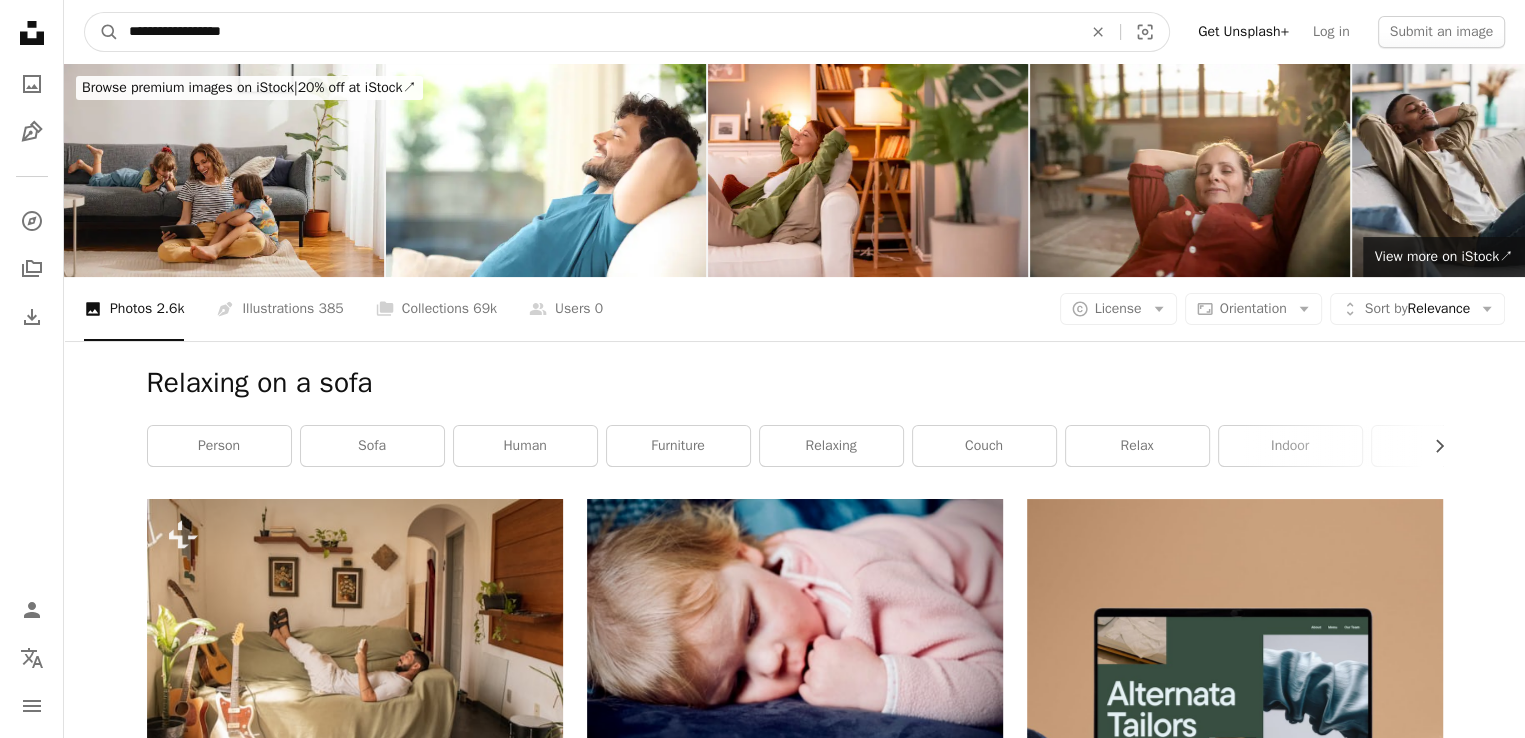 click on "**********" at bounding box center [597, 32] 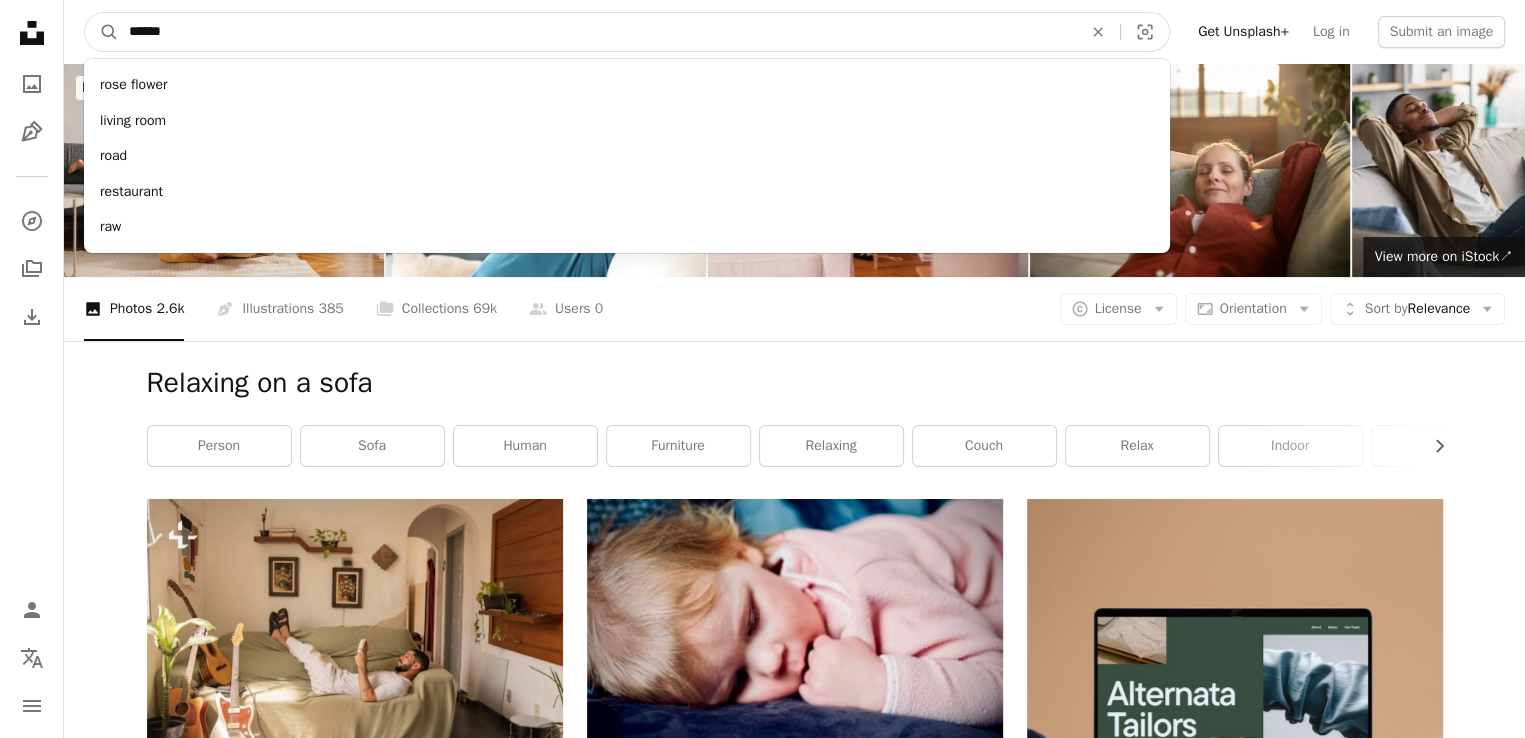 click on "A magnifying glass" at bounding box center (102, 32) 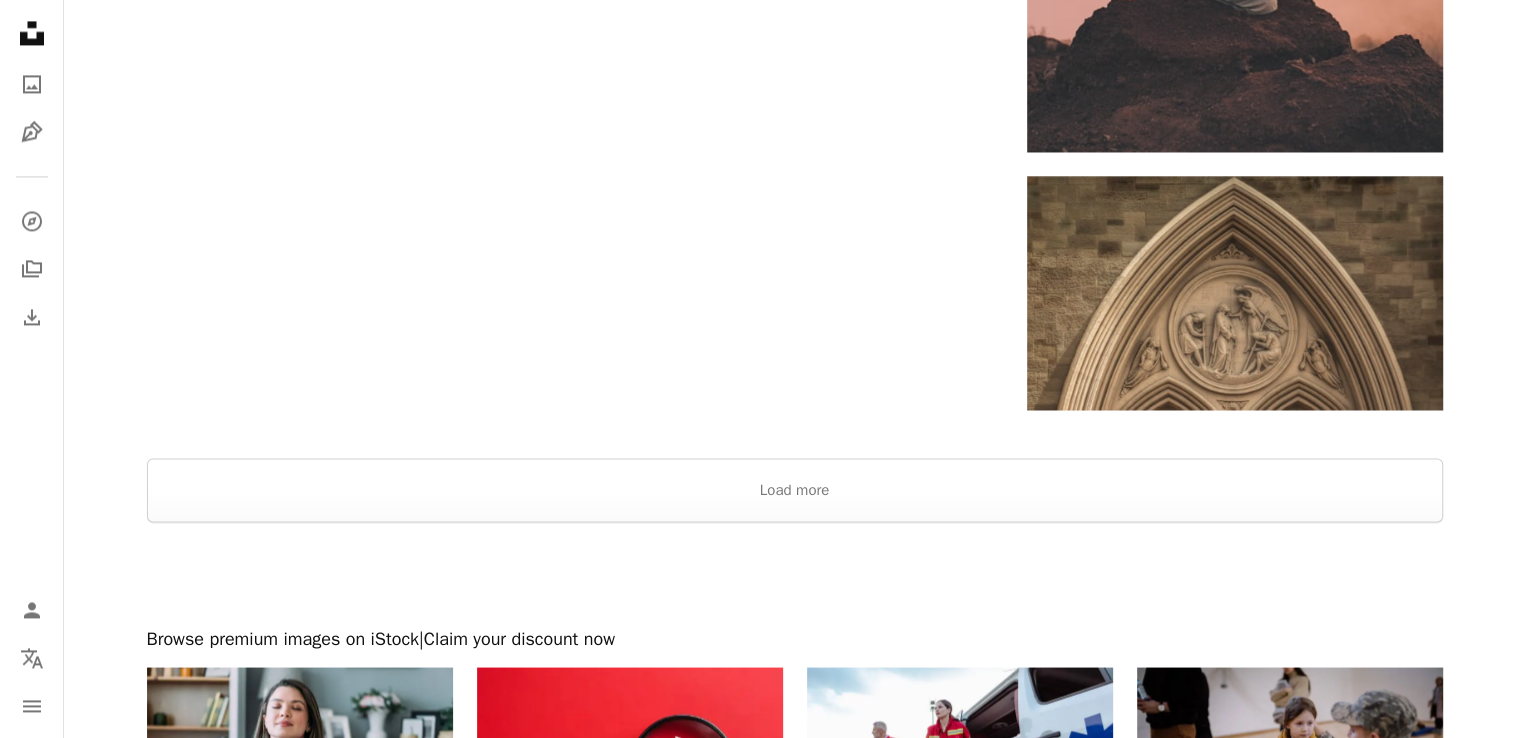 scroll, scrollTop: 3200, scrollLeft: 0, axis: vertical 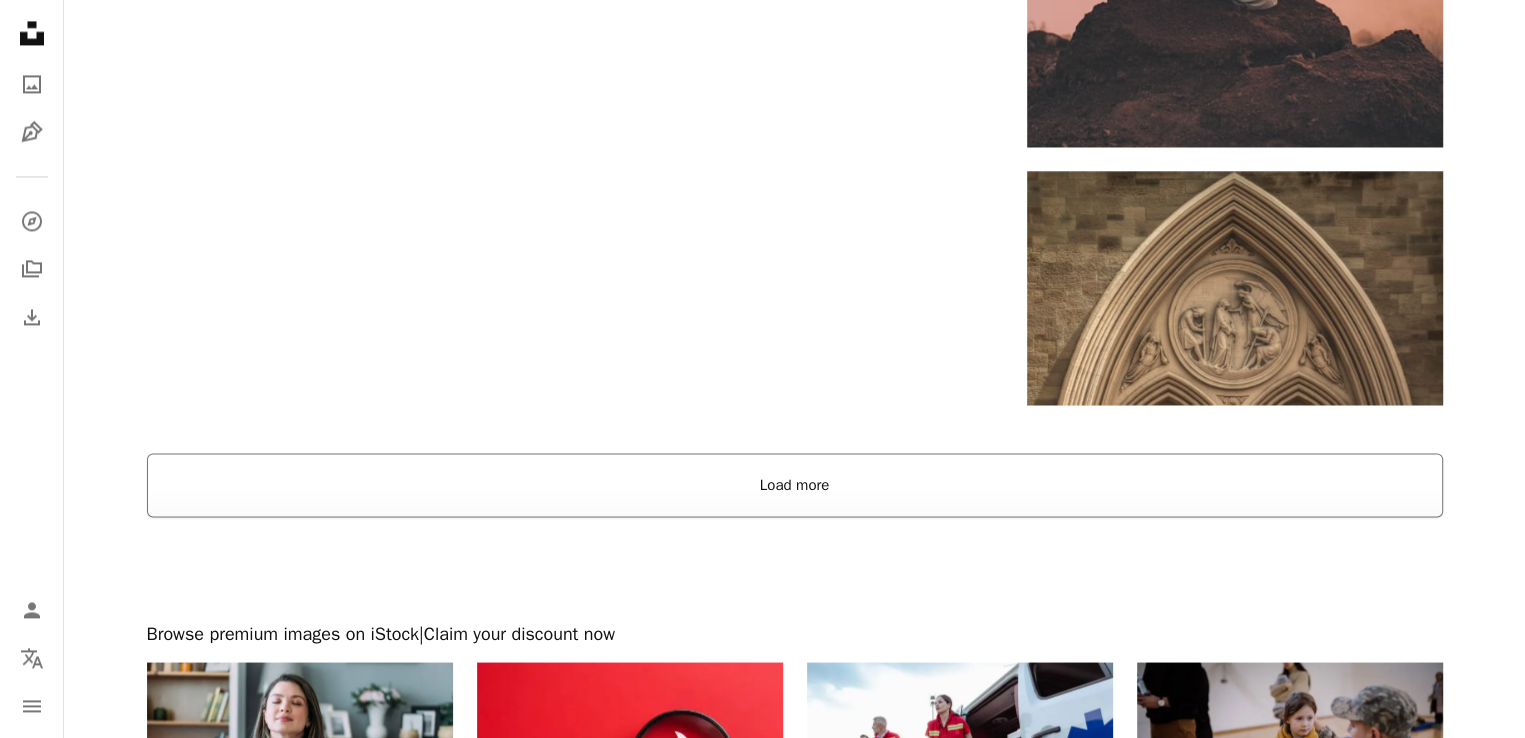 click on "Load more" at bounding box center (795, 485) 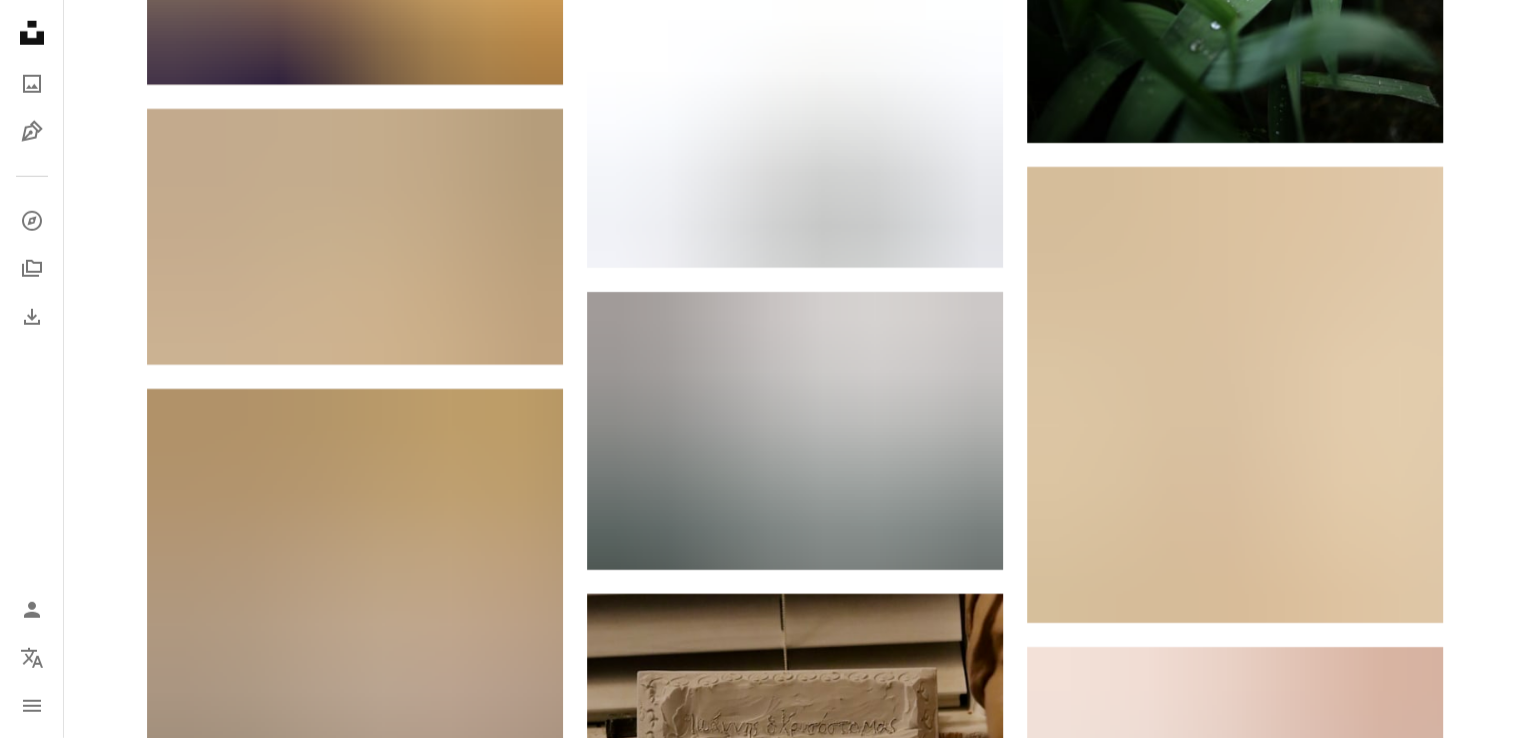 scroll, scrollTop: 29000, scrollLeft: 0, axis: vertical 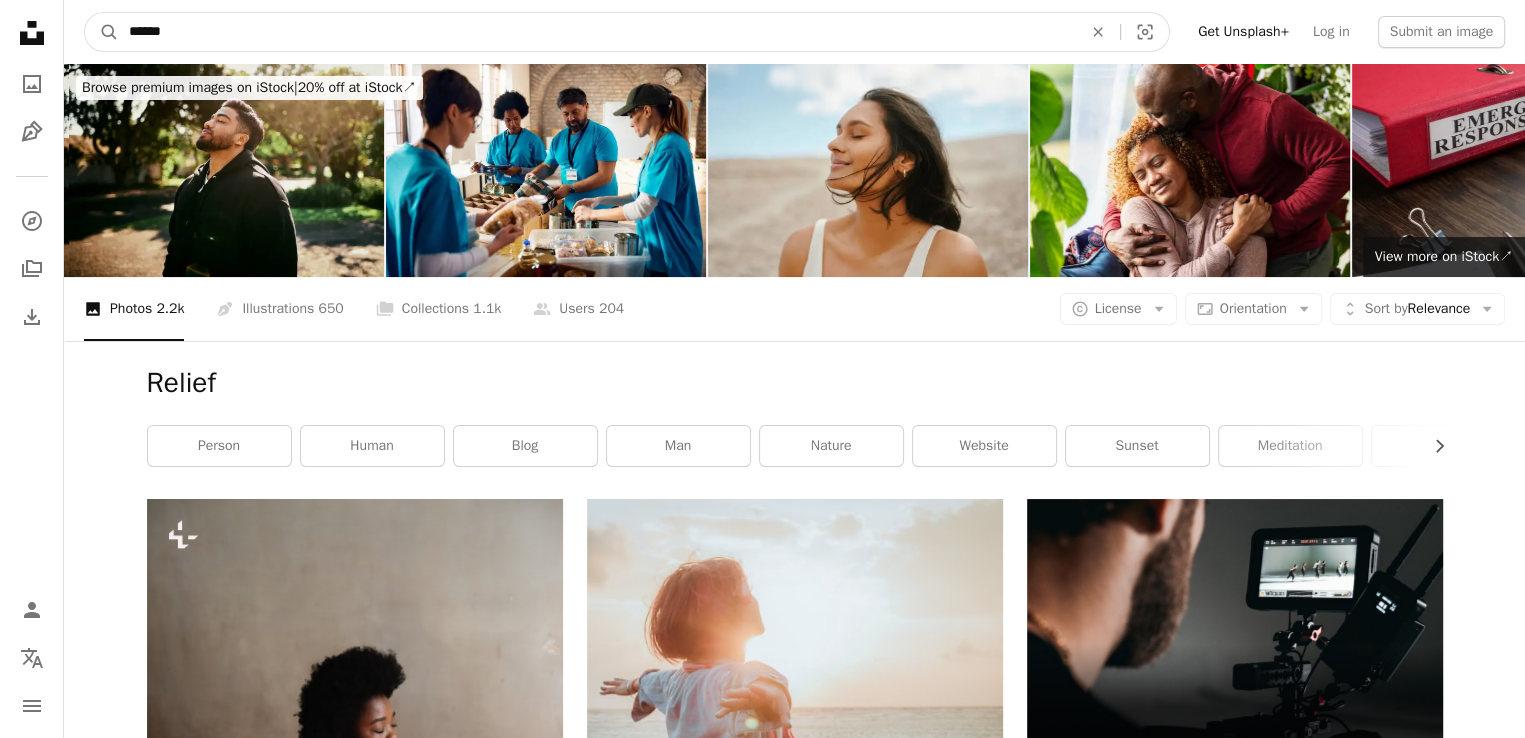 click on "******" at bounding box center (597, 32) 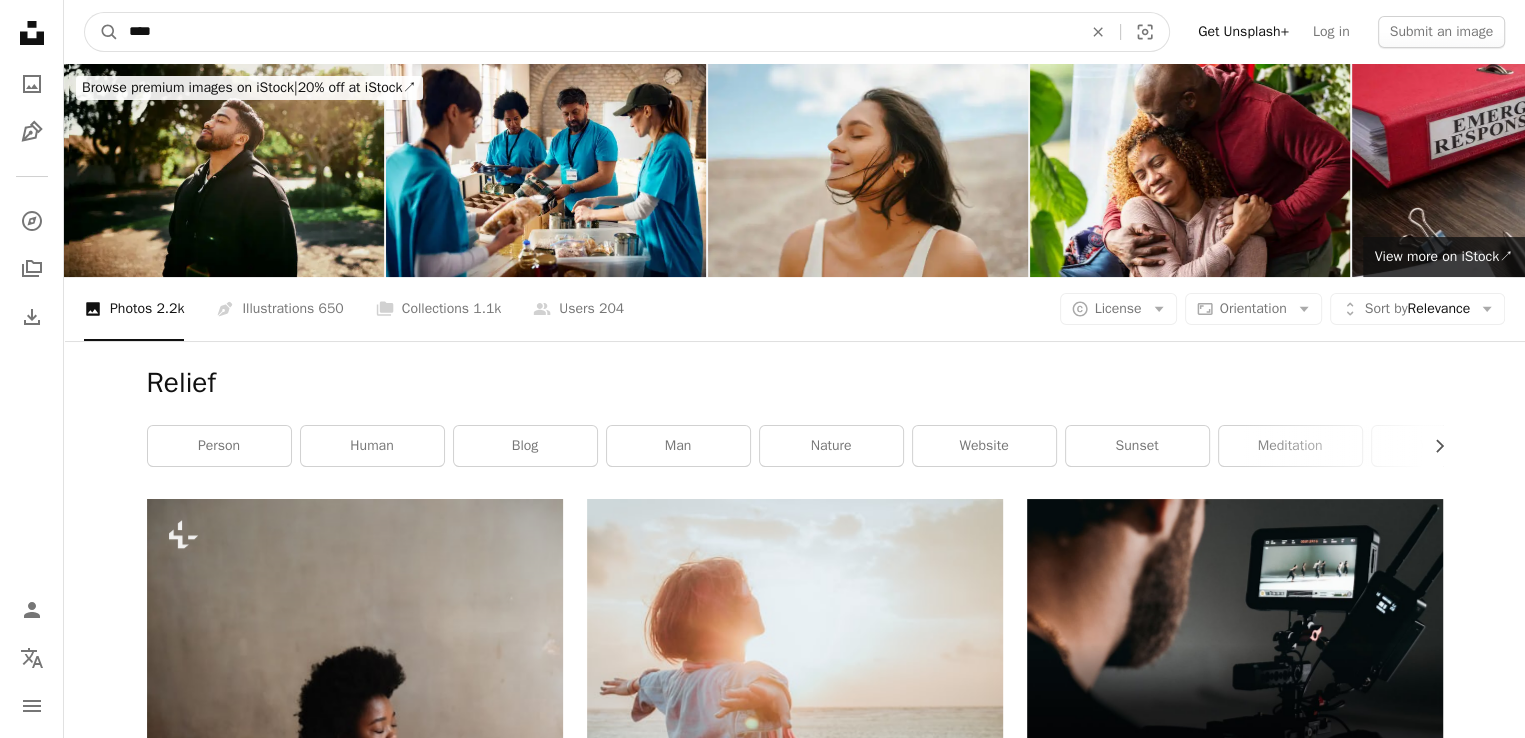 type on "*****" 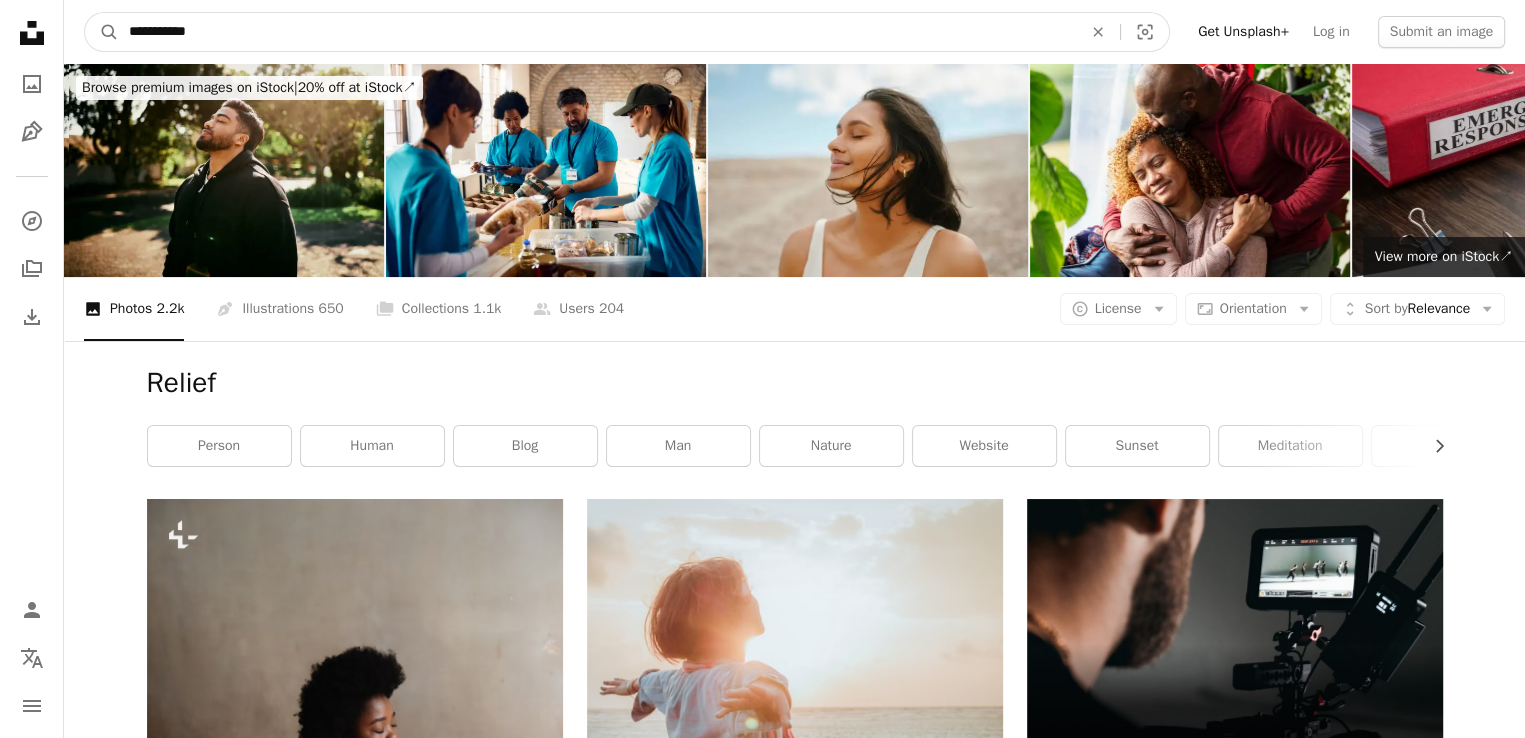 click on "A magnifying glass" at bounding box center [102, 32] 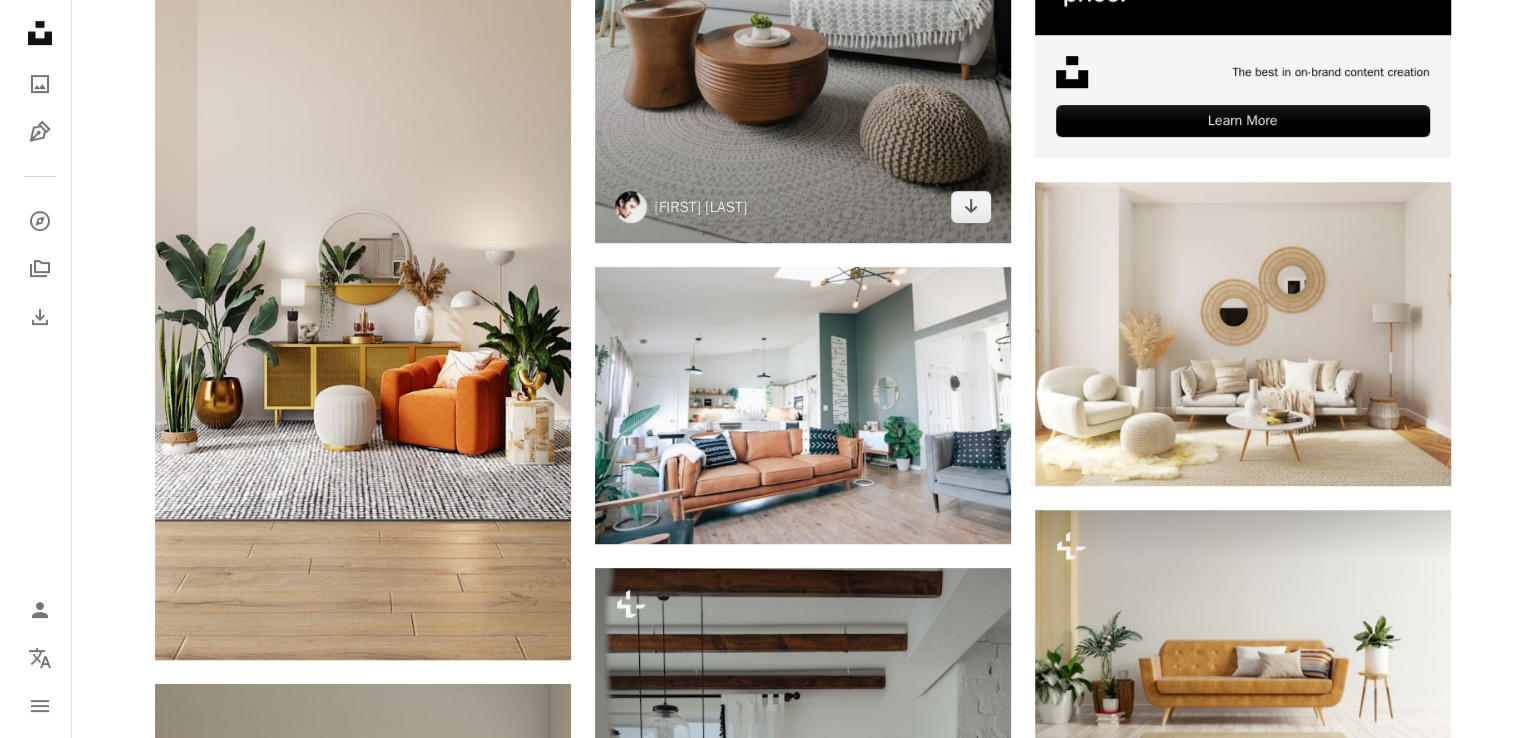 scroll, scrollTop: 900, scrollLeft: 0, axis: vertical 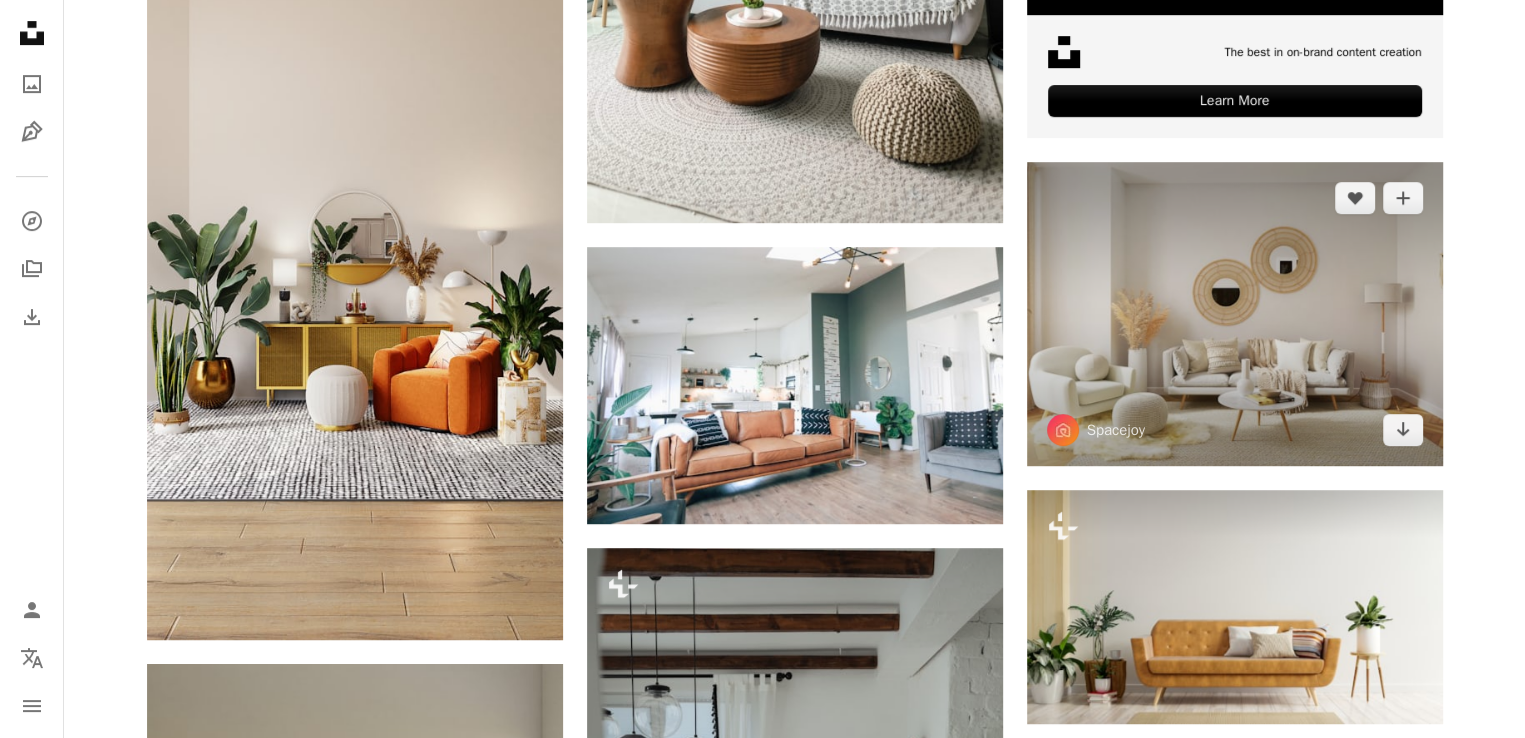 click at bounding box center [1235, 314] 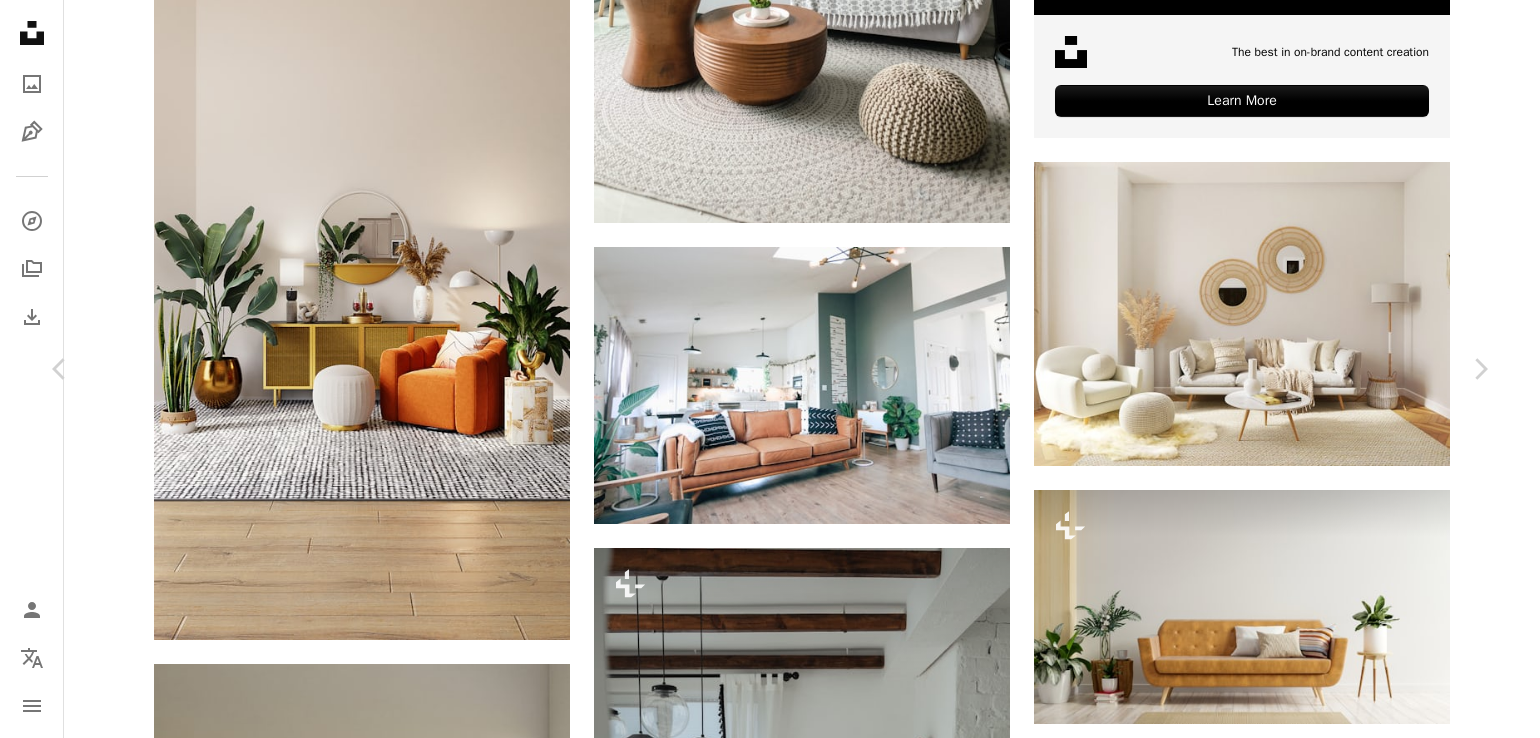 click on "Zoom in" at bounding box center [762, 3964] 